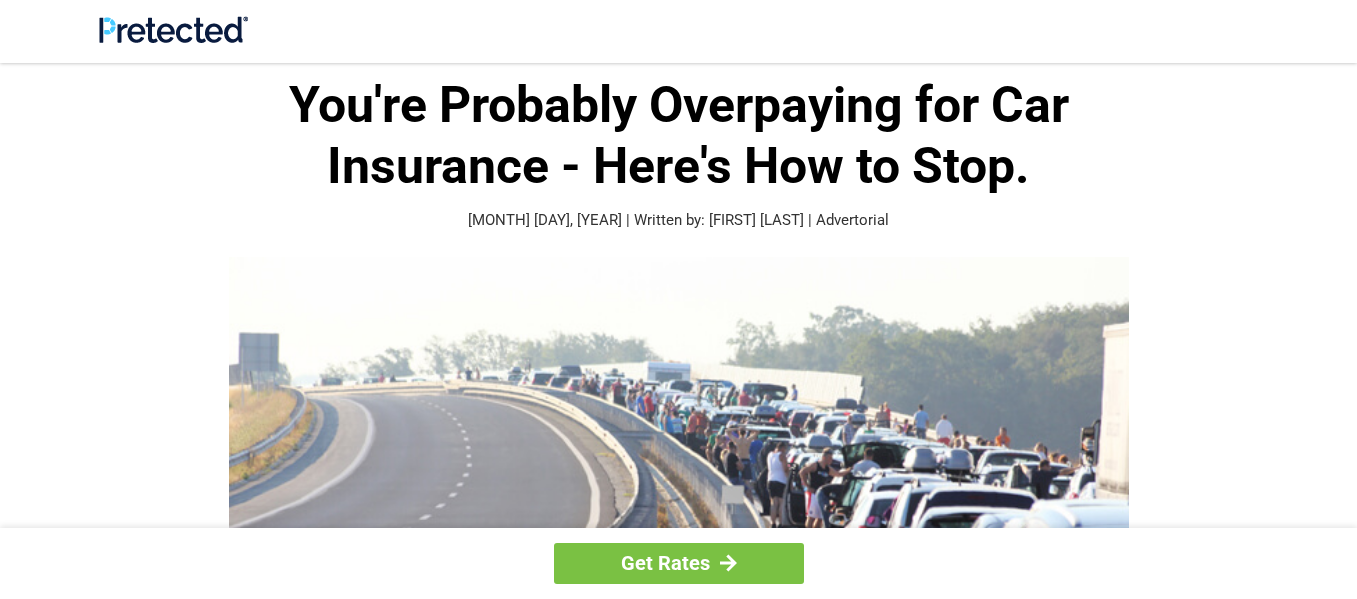 scroll, scrollTop: 0, scrollLeft: 0, axis: both 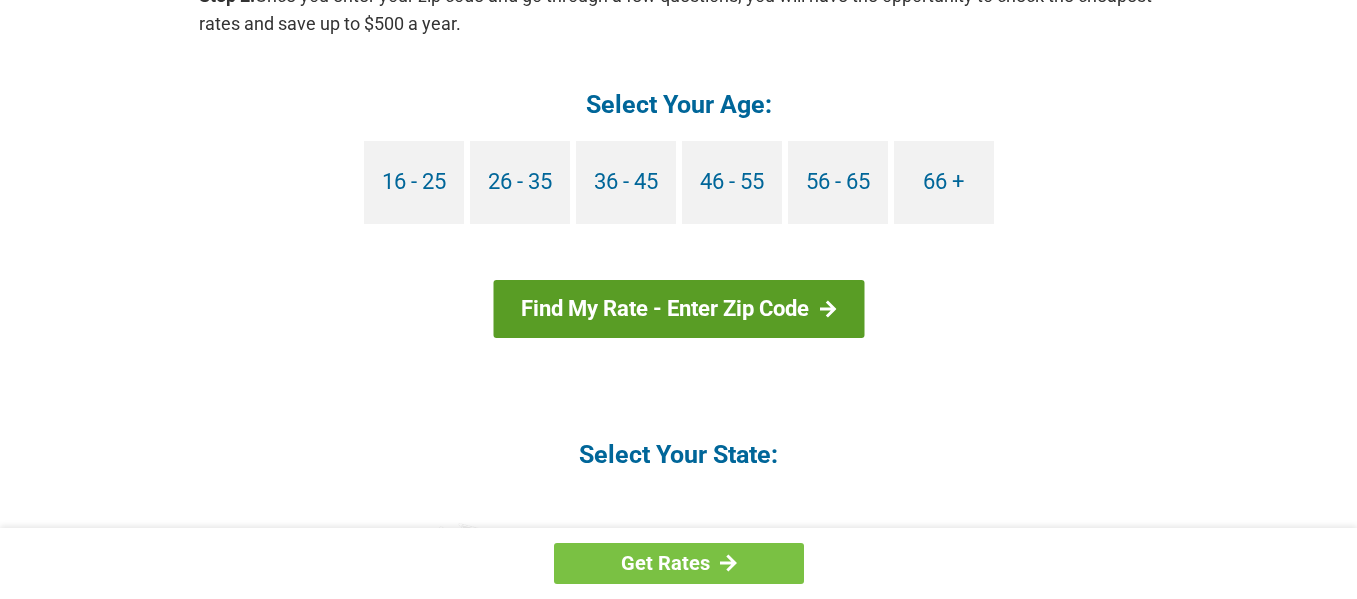 click on "Find My Rate - Enter Zip Code" at bounding box center (678, 309) 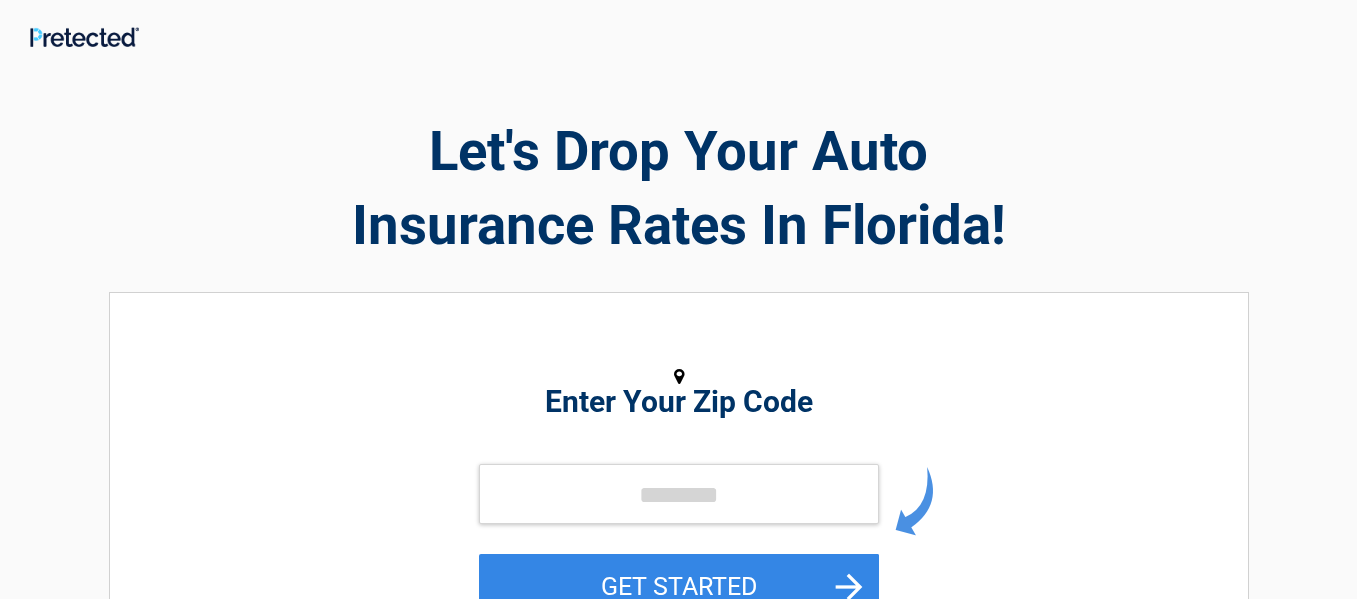 scroll, scrollTop: 0, scrollLeft: 0, axis: both 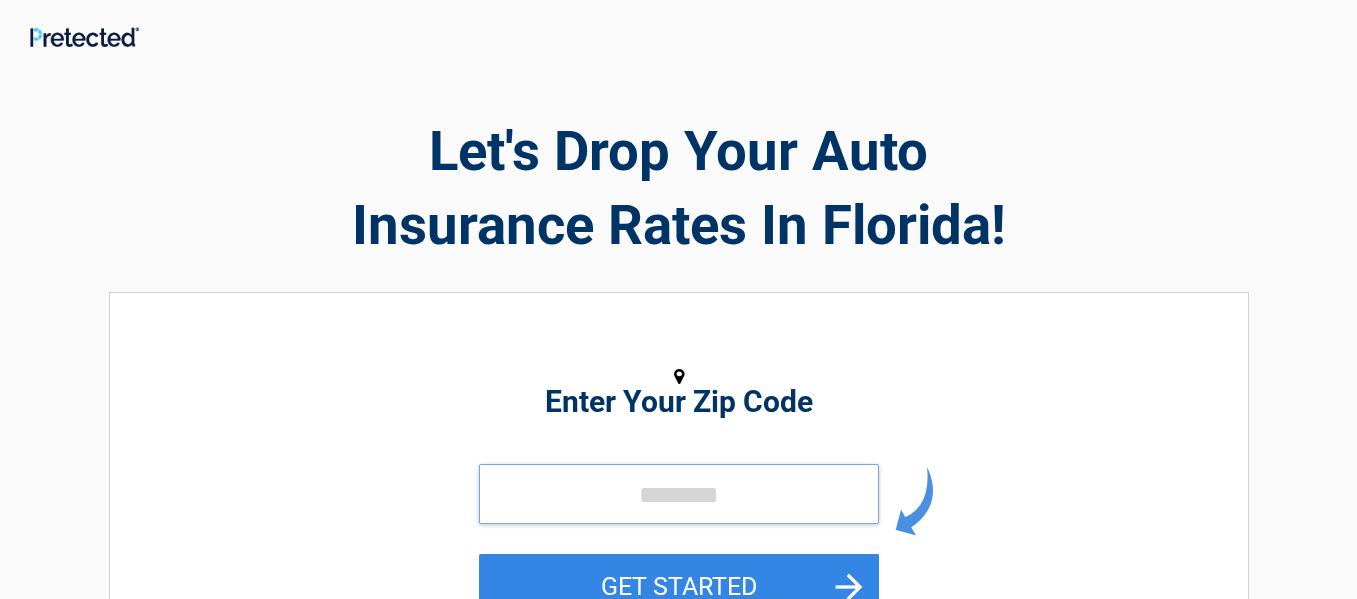 click at bounding box center (679, 494) 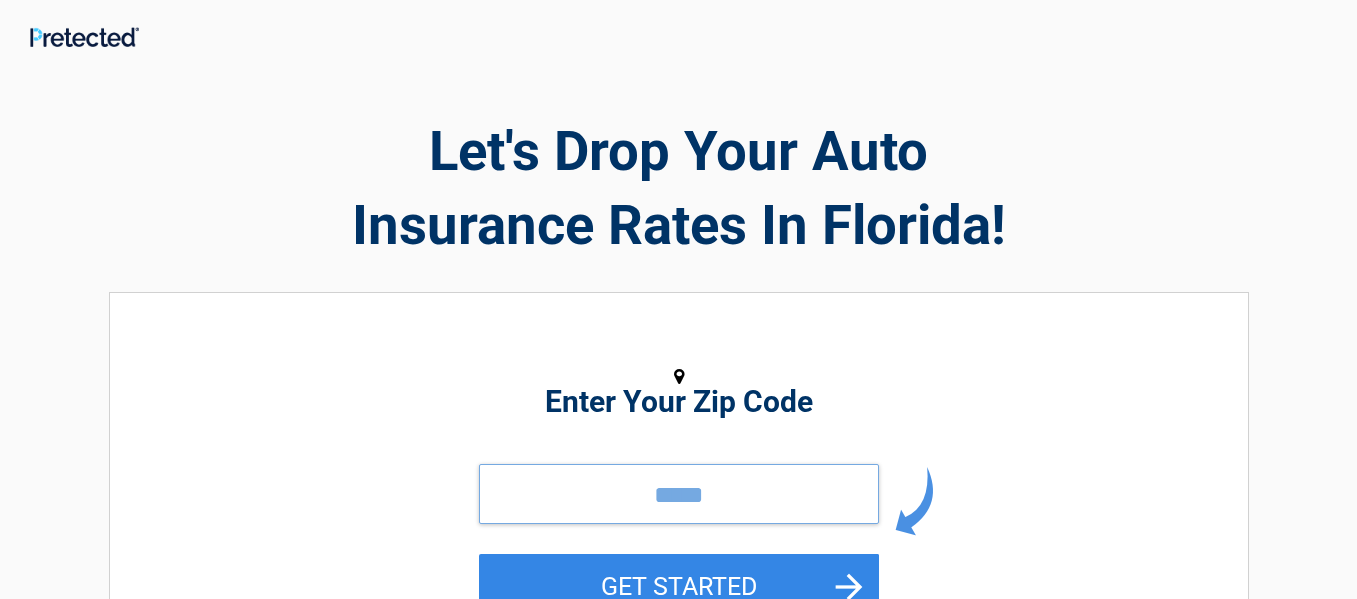 type on "*****" 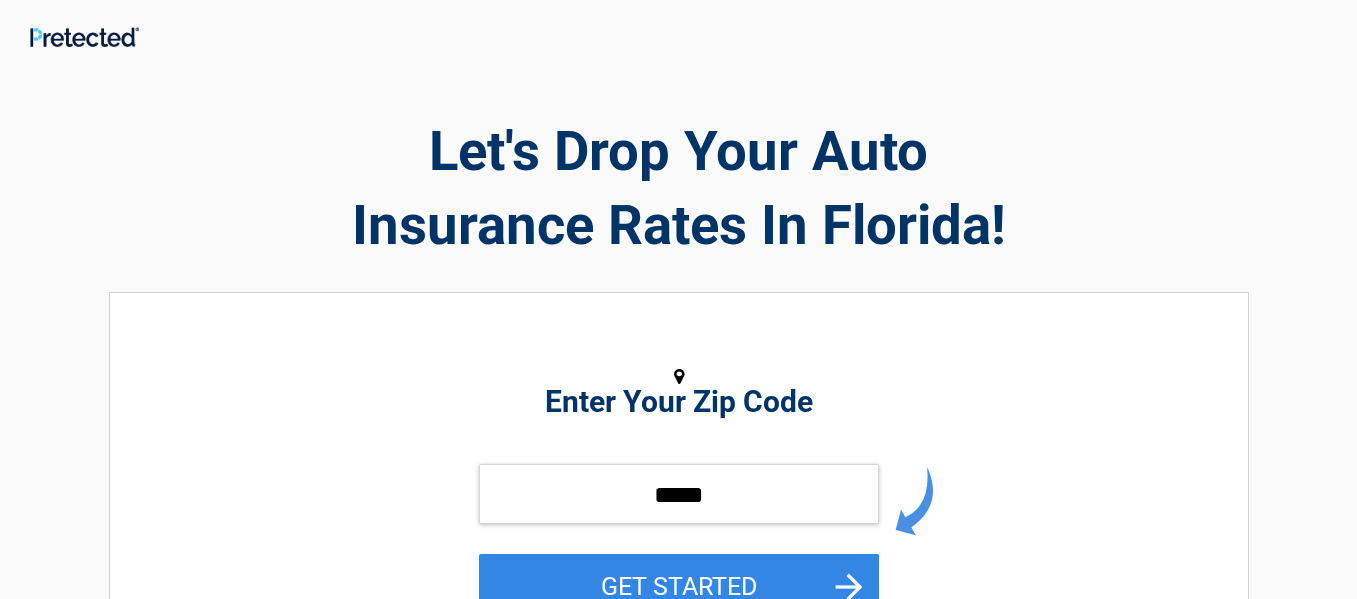 click on "GET STARTED" at bounding box center [679, 586] 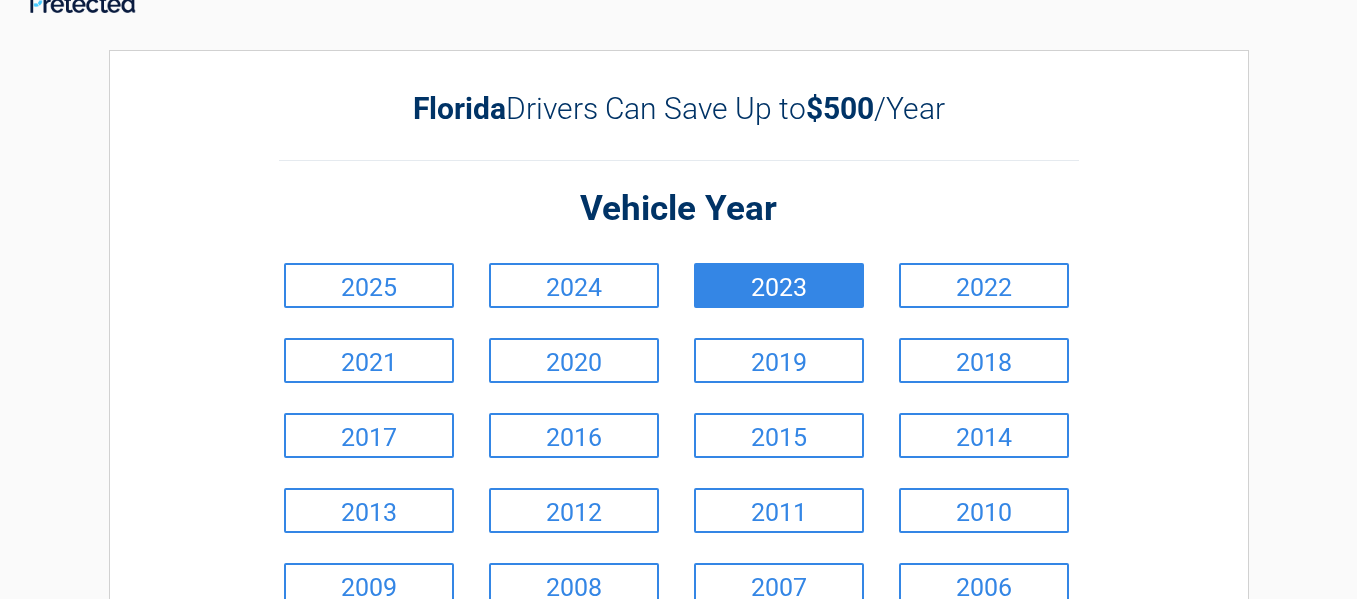 scroll, scrollTop: 61, scrollLeft: 0, axis: vertical 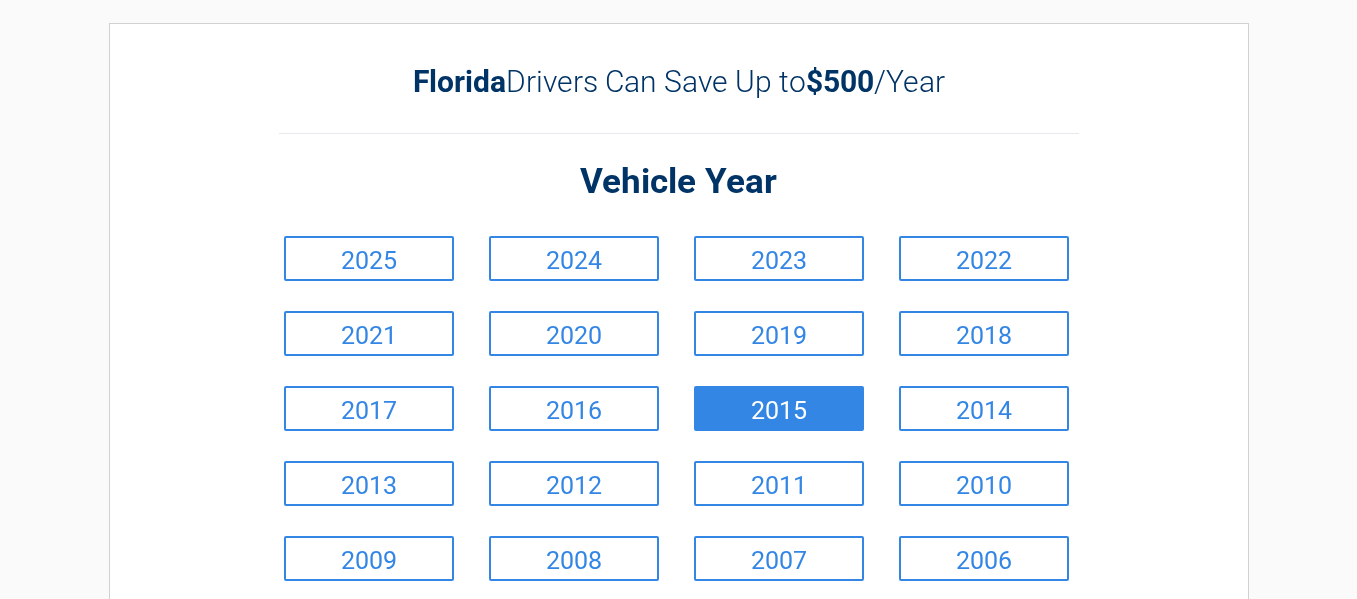 click on "2015" at bounding box center (779, 408) 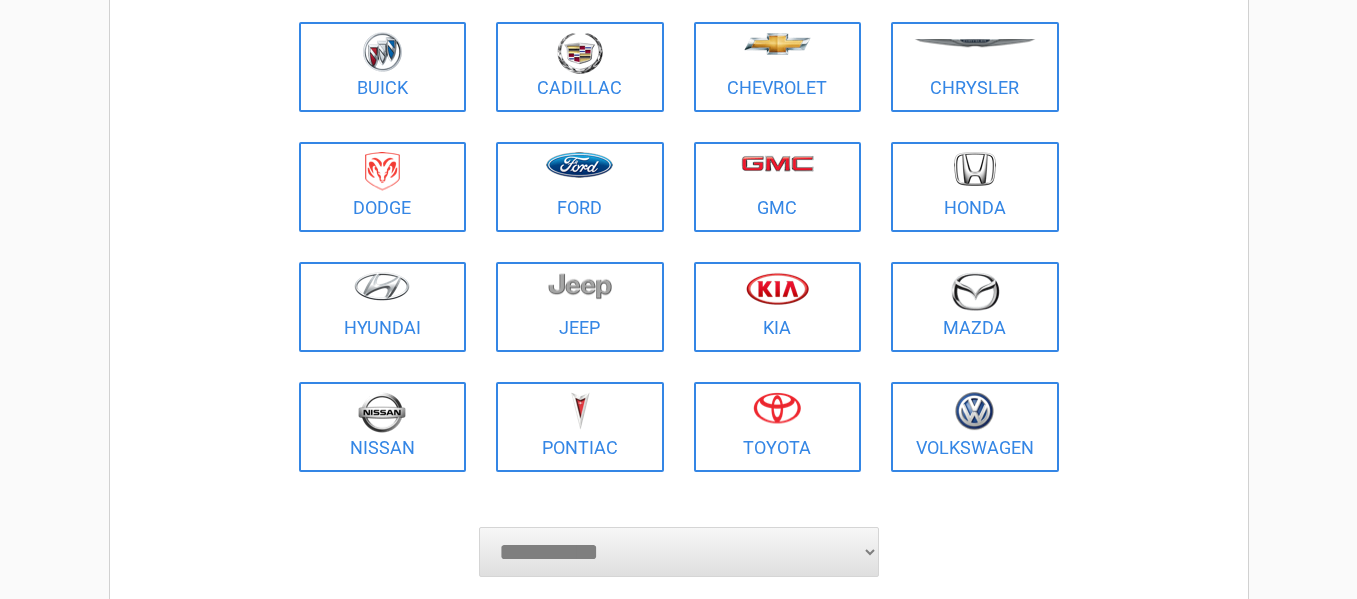 scroll, scrollTop: 251, scrollLeft: 0, axis: vertical 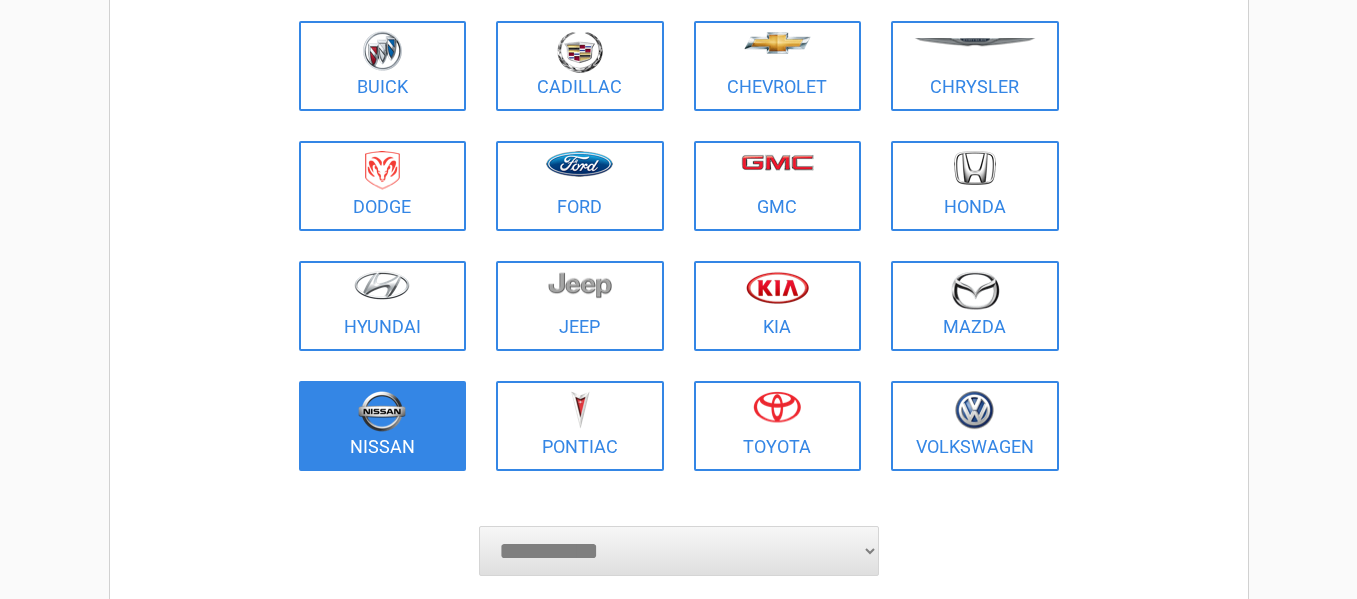 click on "Nissan" at bounding box center [383, 426] 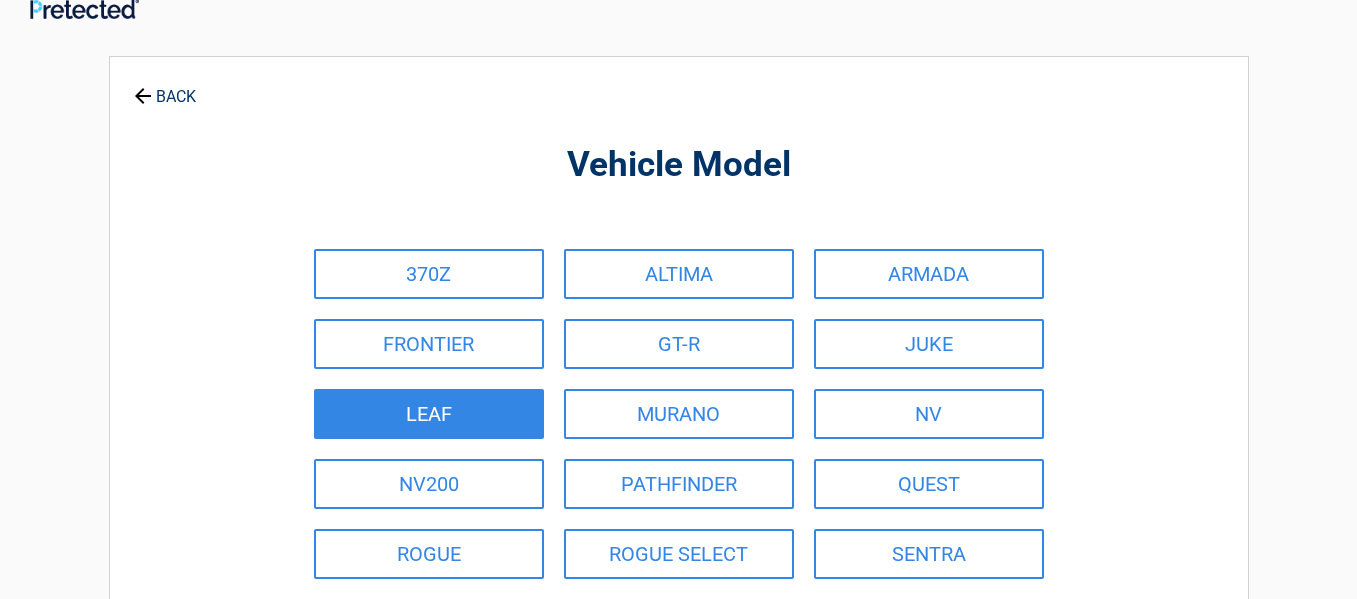 scroll, scrollTop: 0, scrollLeft: 0, axis: both 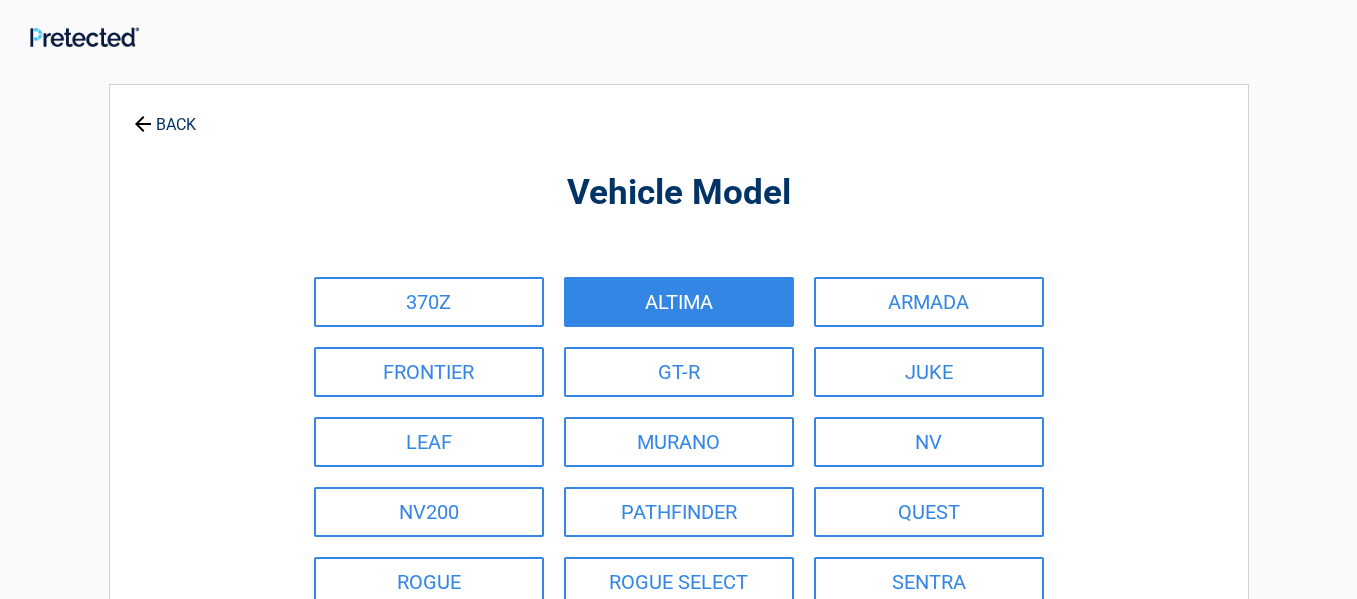 click on "ALTIMA" at bounding box center (679, 302) 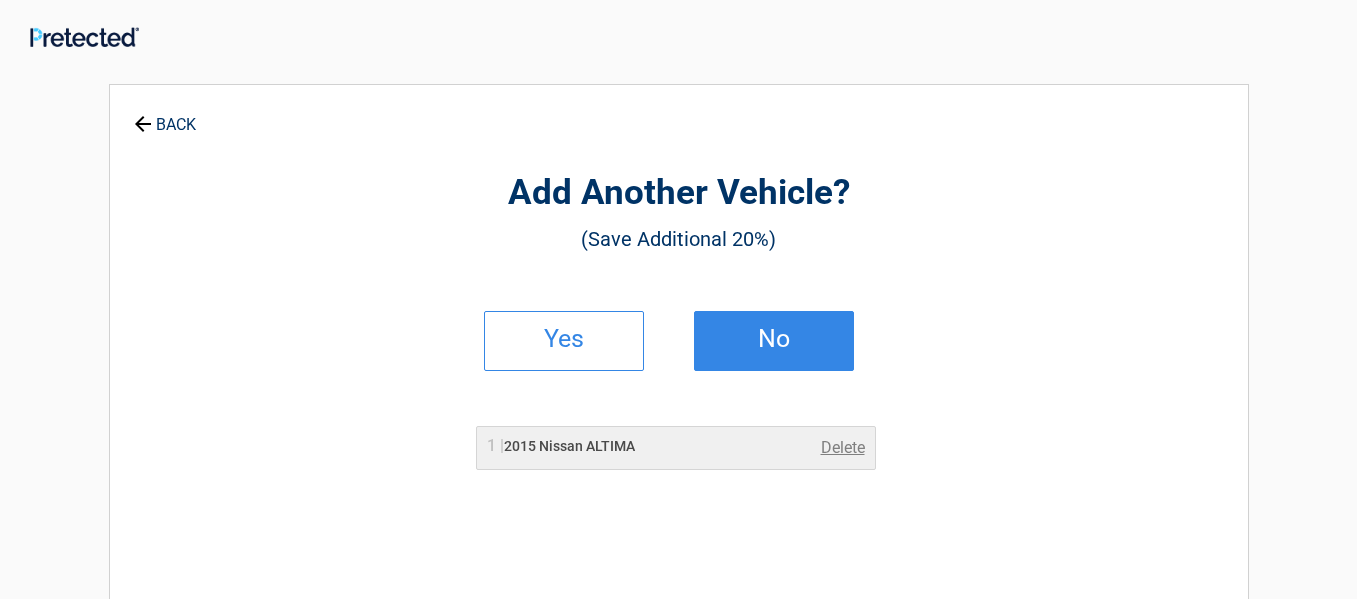 click on "No" at bounding box center [774, 339] 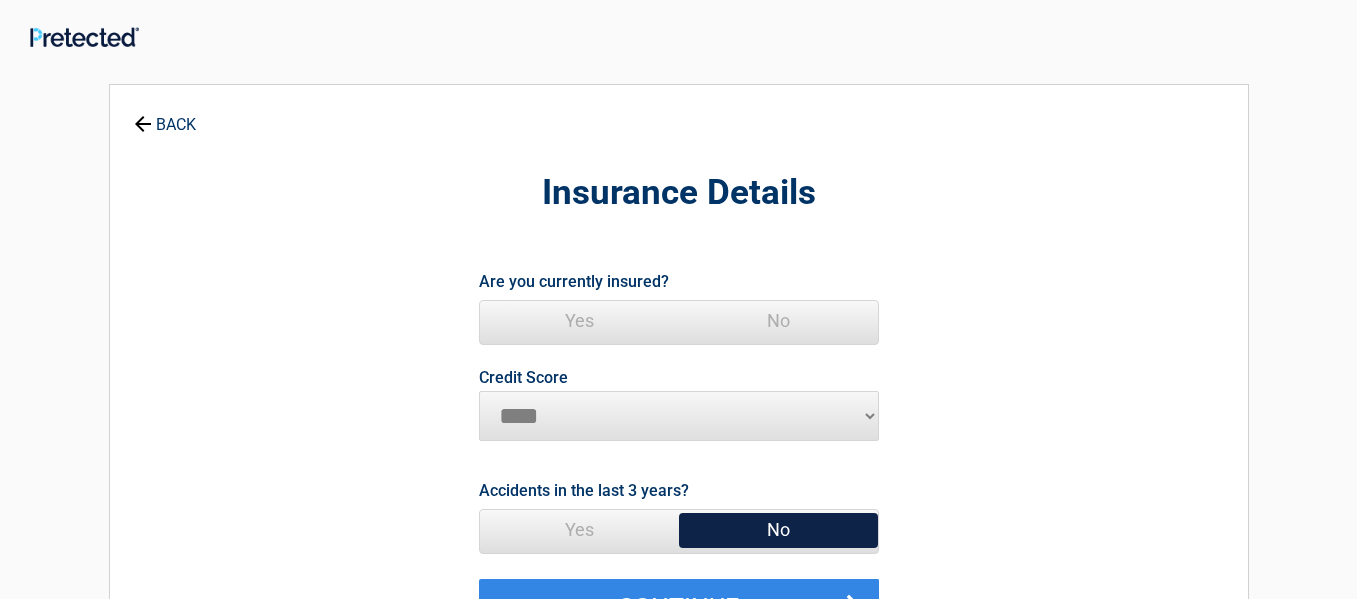 click on "Yes" at bounding box center [579, 321] 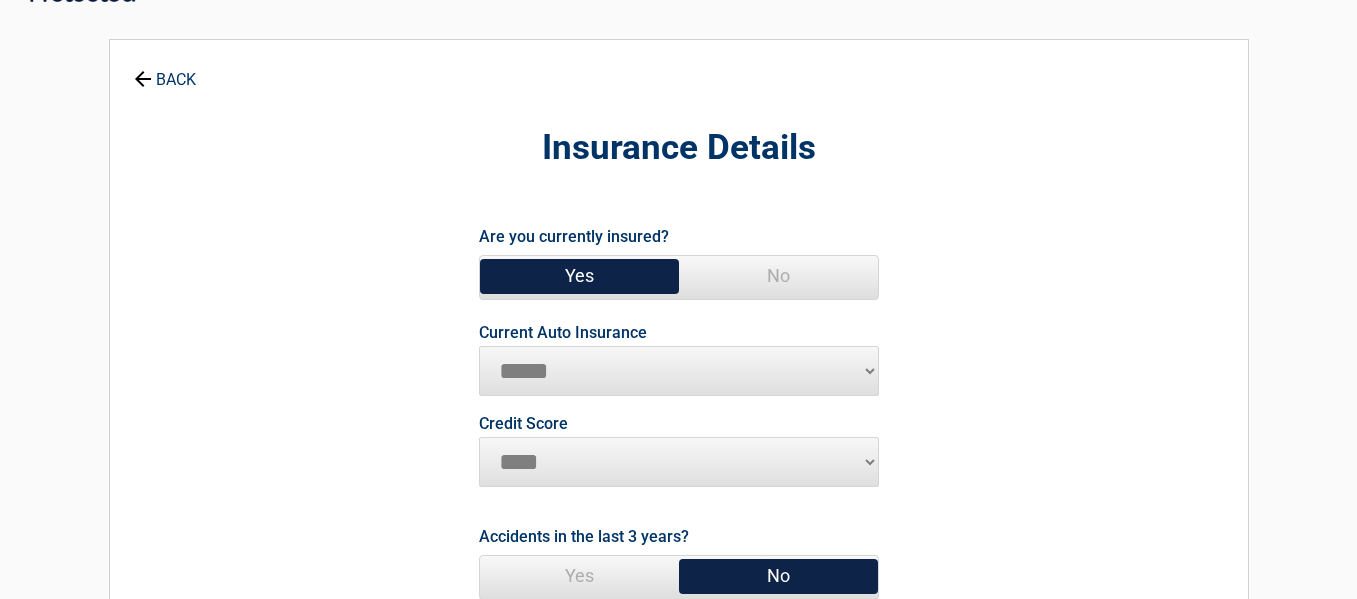 scroll, scrollTop: 46, scrollLeft: 0, axis: vertical 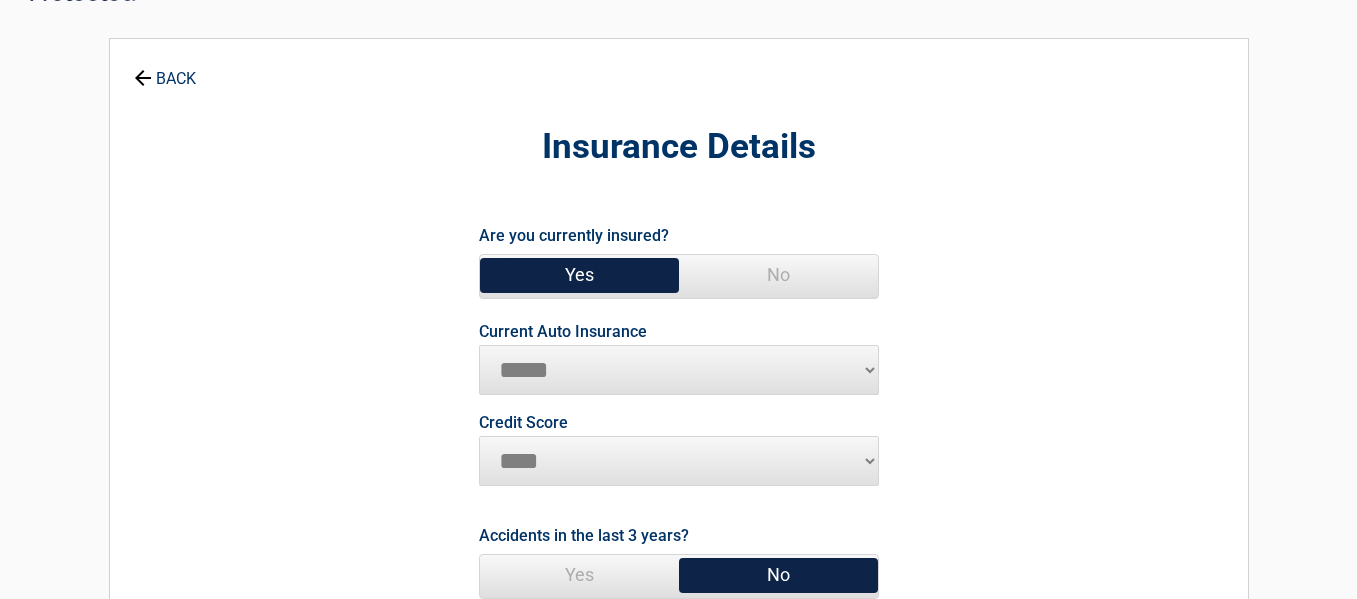 click on "**********" at bounding box center [679, 370] 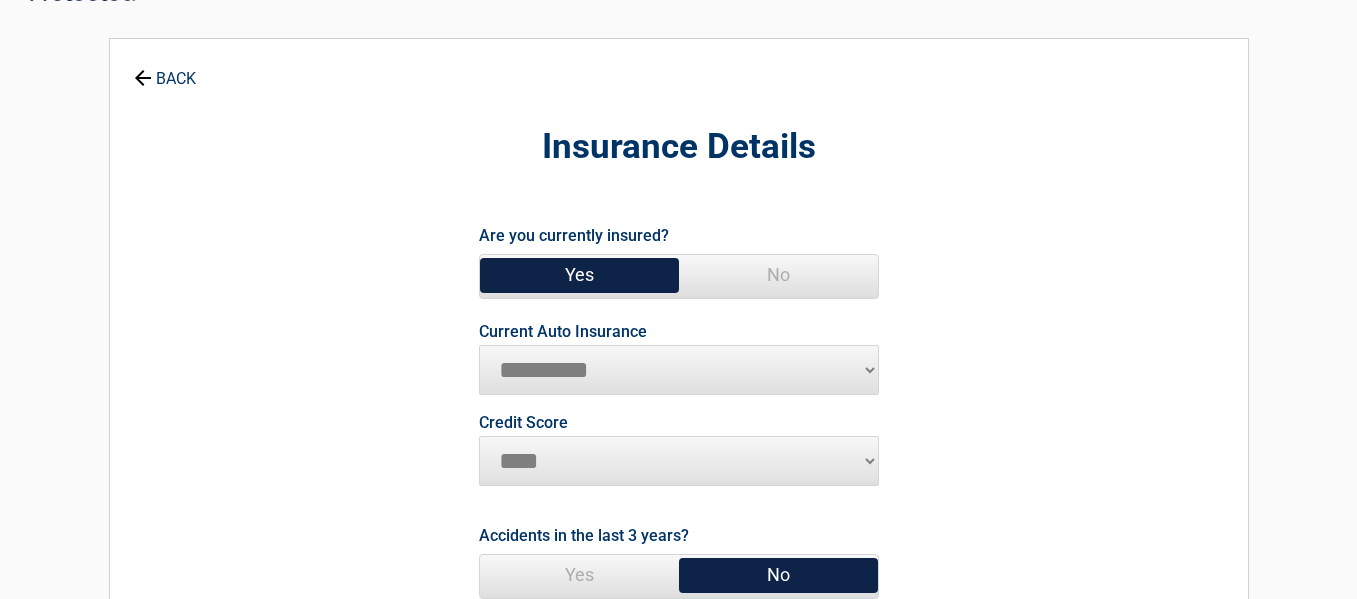click on "**********" at bounding box center [679, 370] 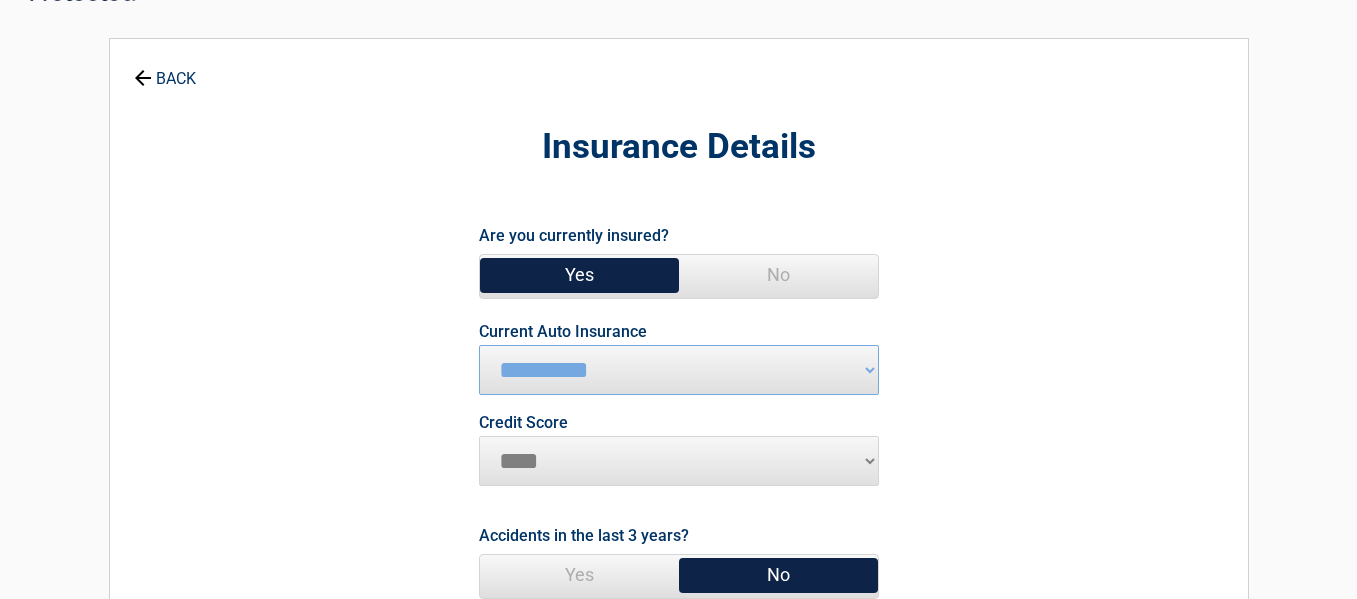 click on "*********
****
*******
****" at bounding box center [679, 461] 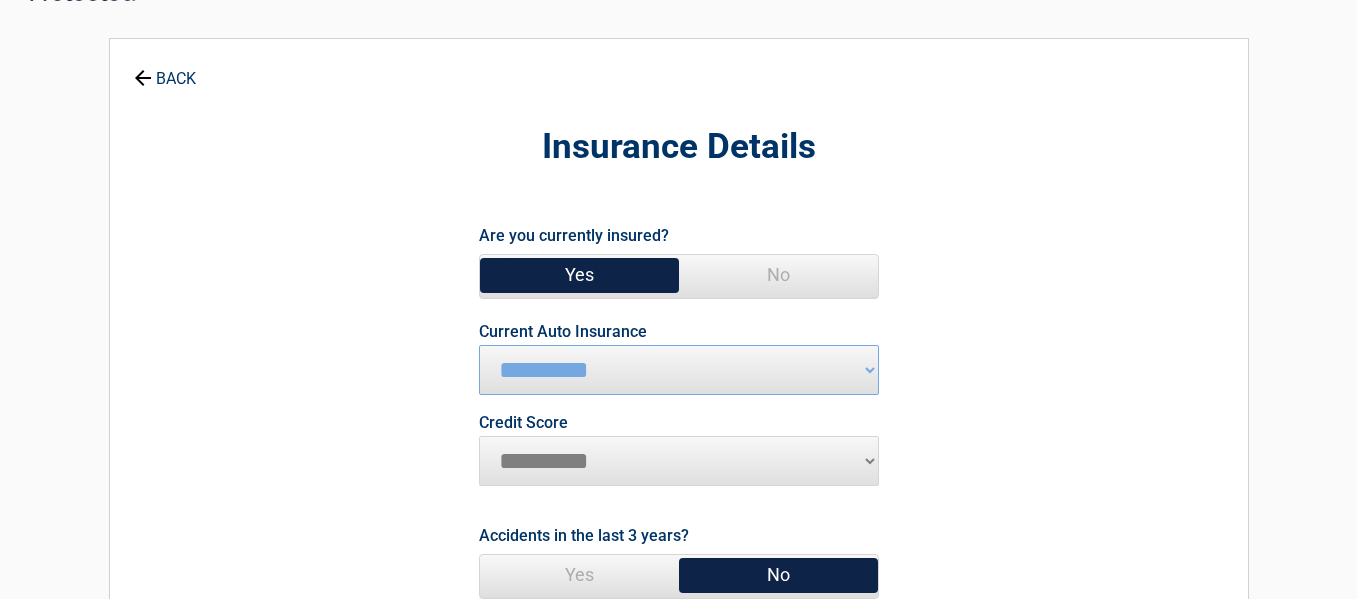 click on "*********
****
*******
****" at bounding box center (679, 461) 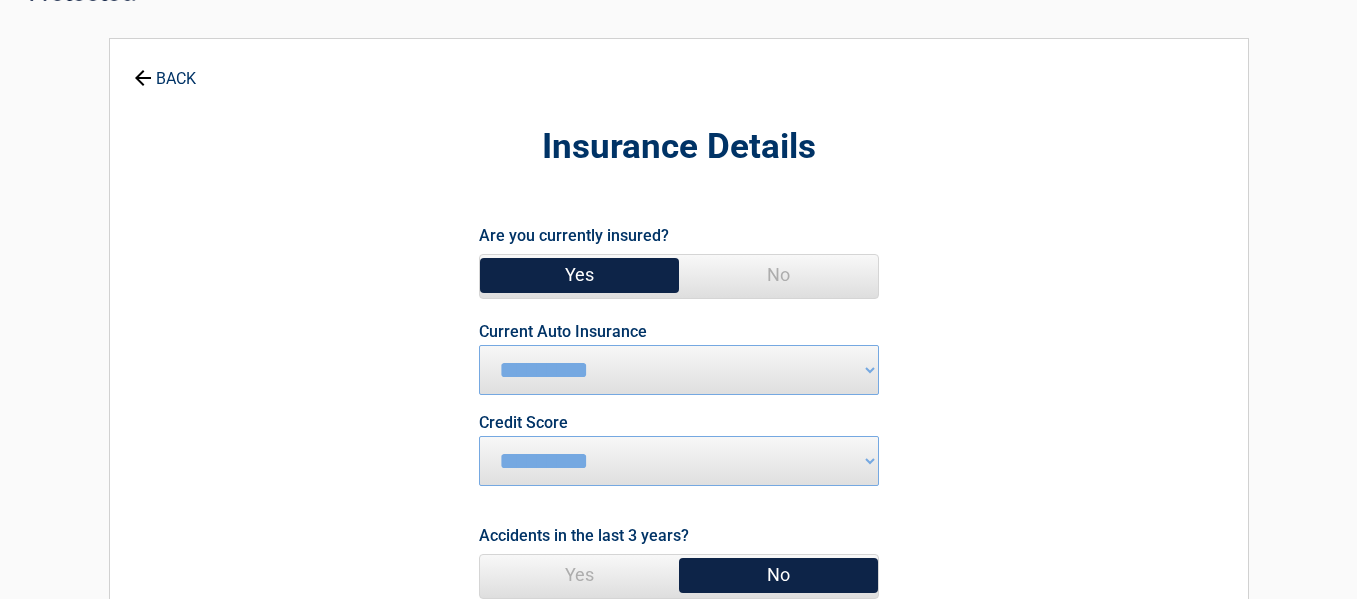 click on "No" at bounding box center [778, 575] 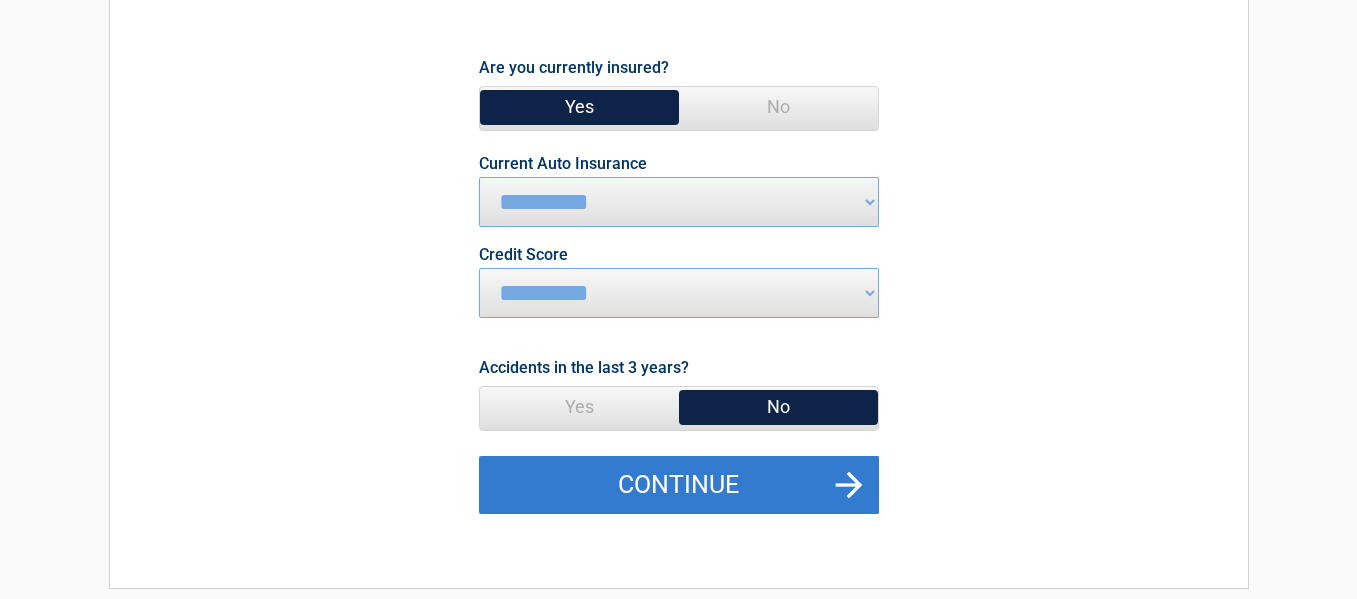 click on "Continue" at bounding box center [679, 485] 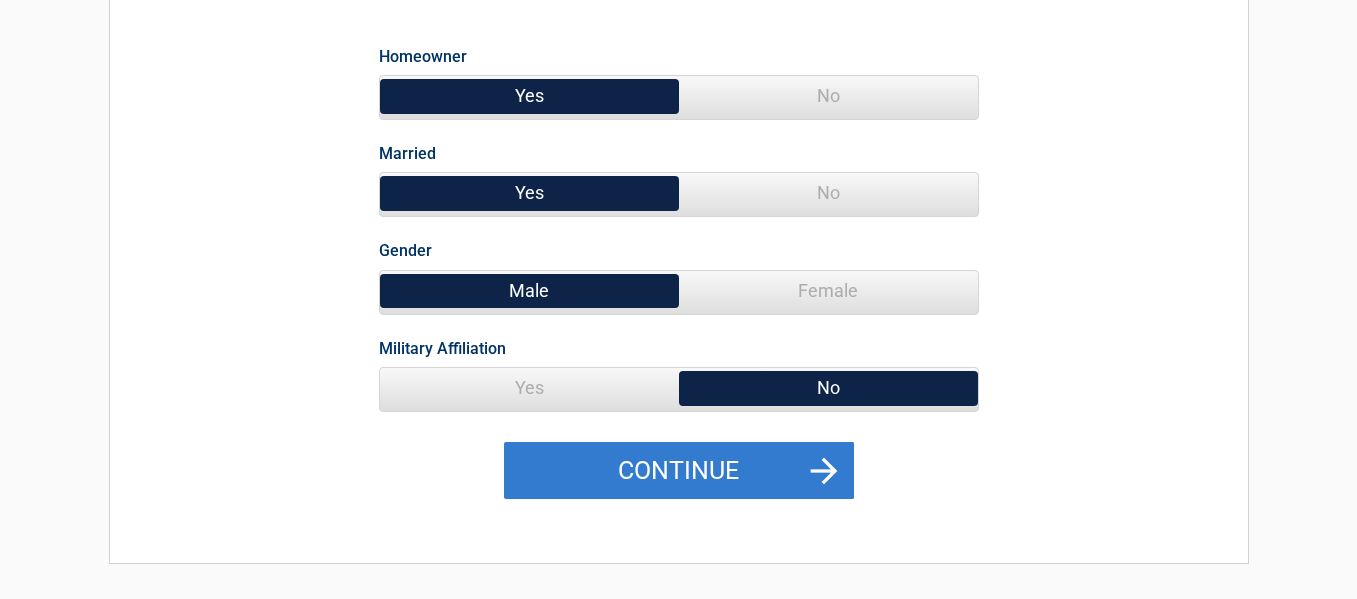 scroll, scrollTop: 245, scrollLeft: 0, axis: vertical 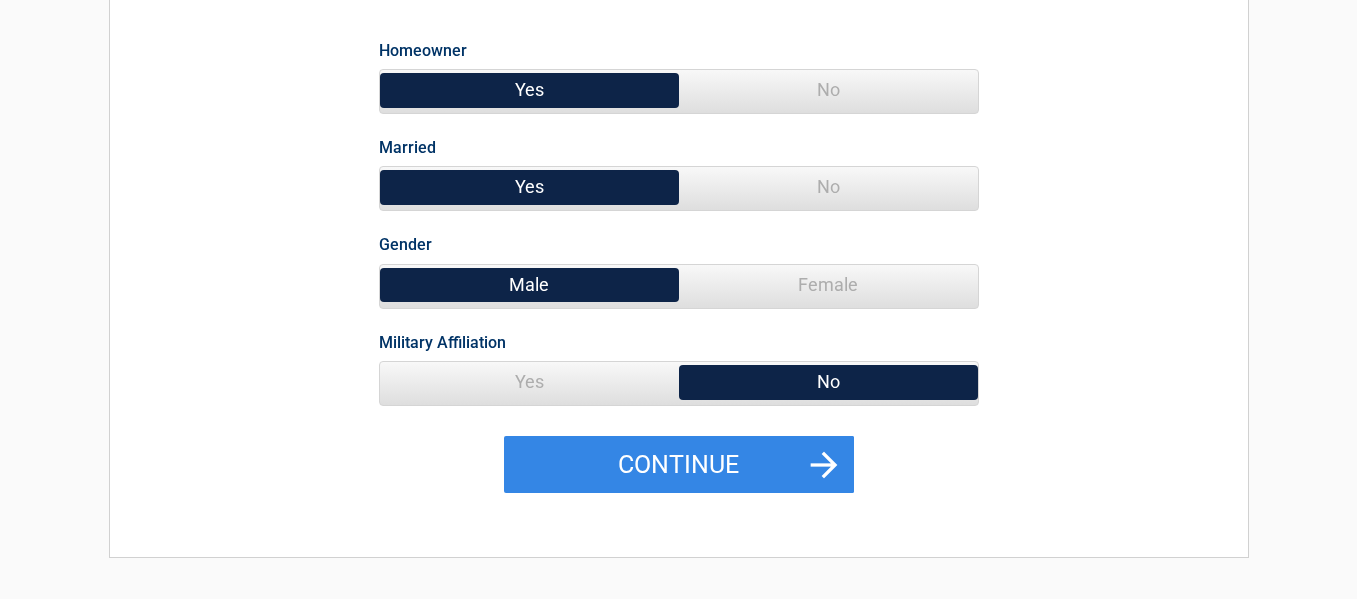 click on "Yes" at bounding box center (529, 382) 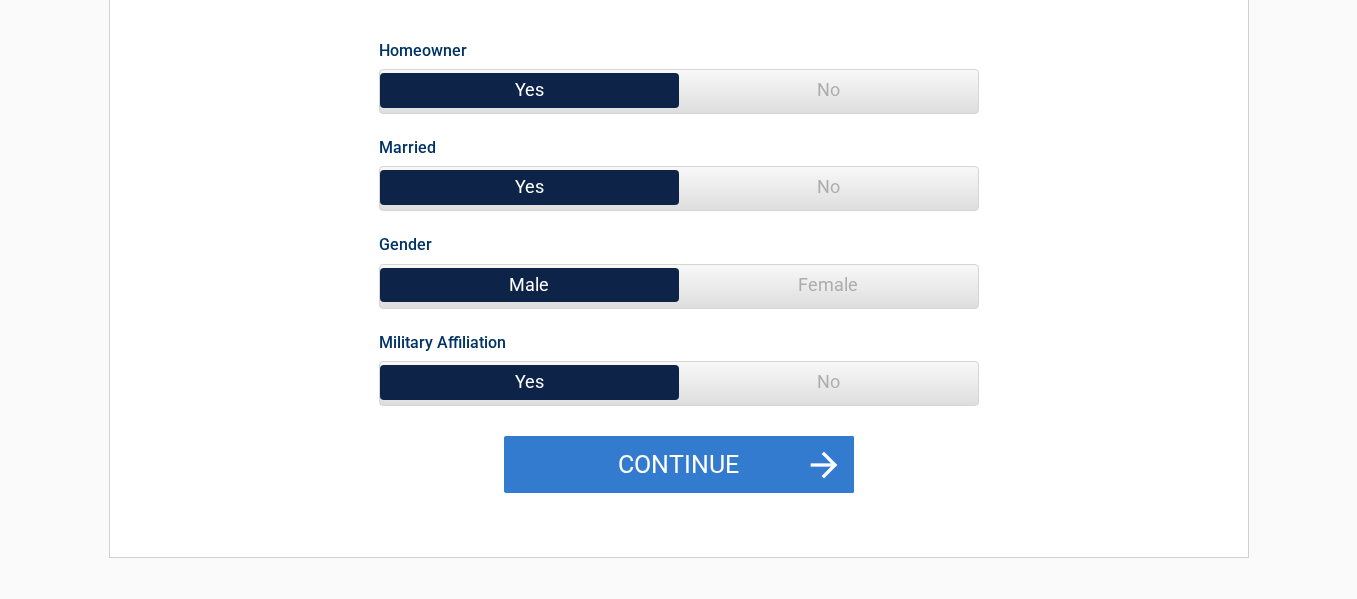 click on "Continue" at bounding box center [679, 465] 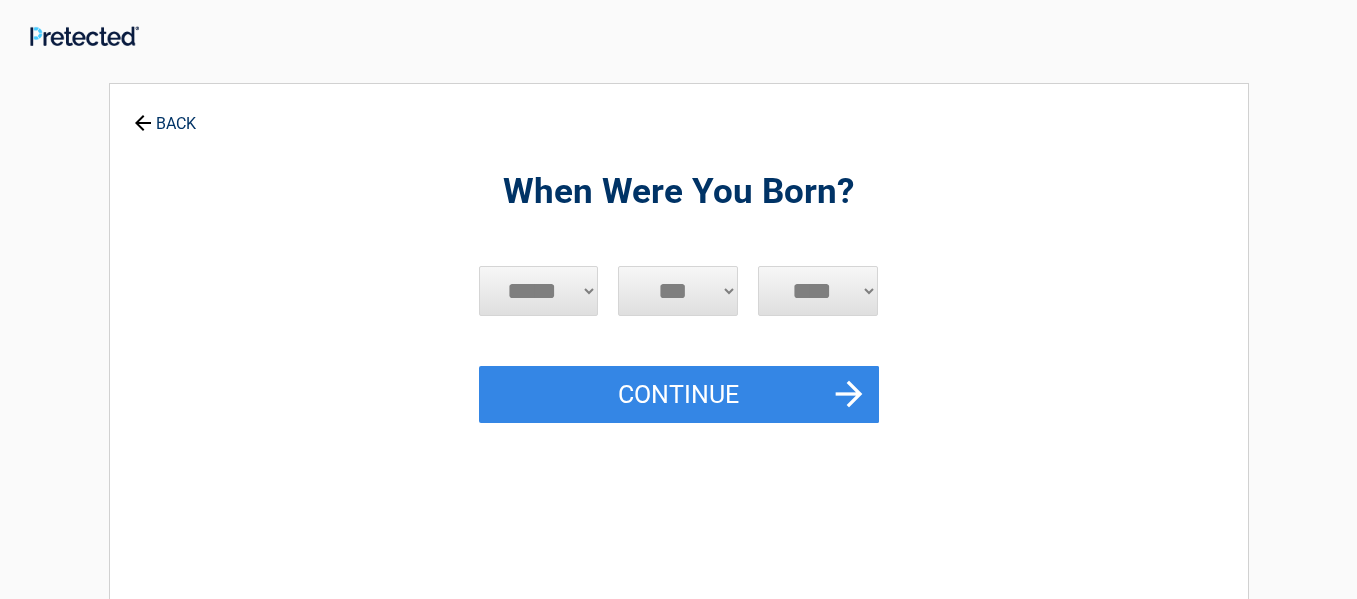 scroll, scrollTop: 0, scrollLeft: 0, axis: both 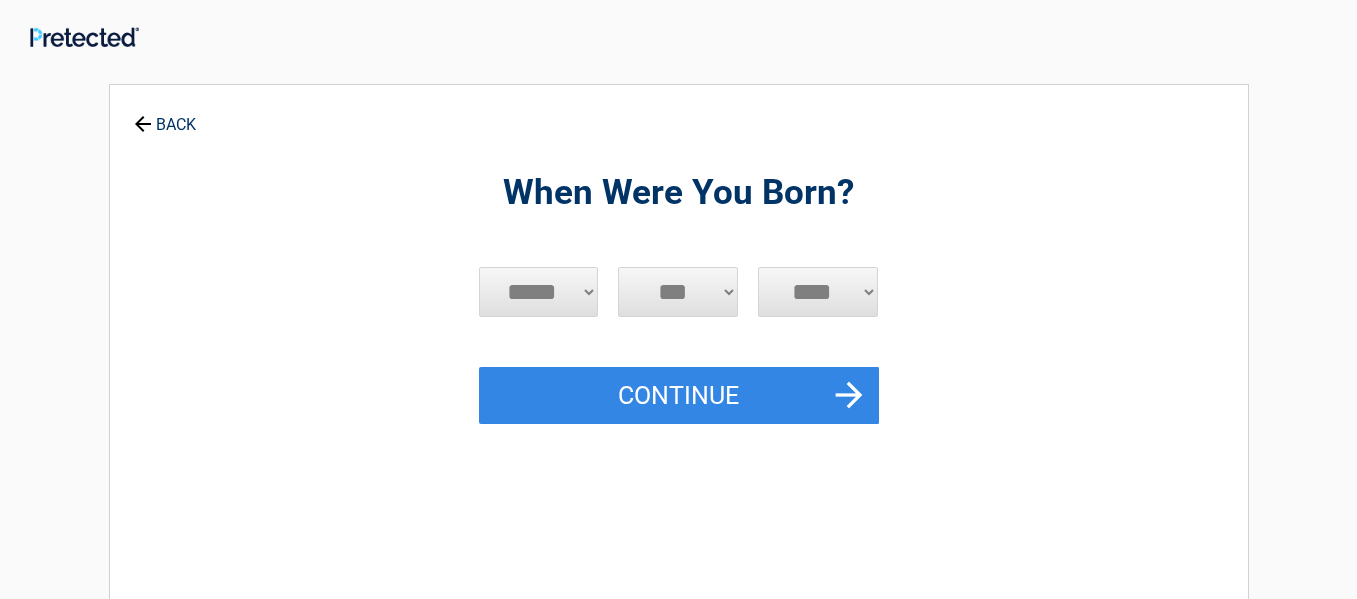 click on "*****
***
***
***
***
***
***
***
***
***
***
***
***" at bounding box center (539, 292) 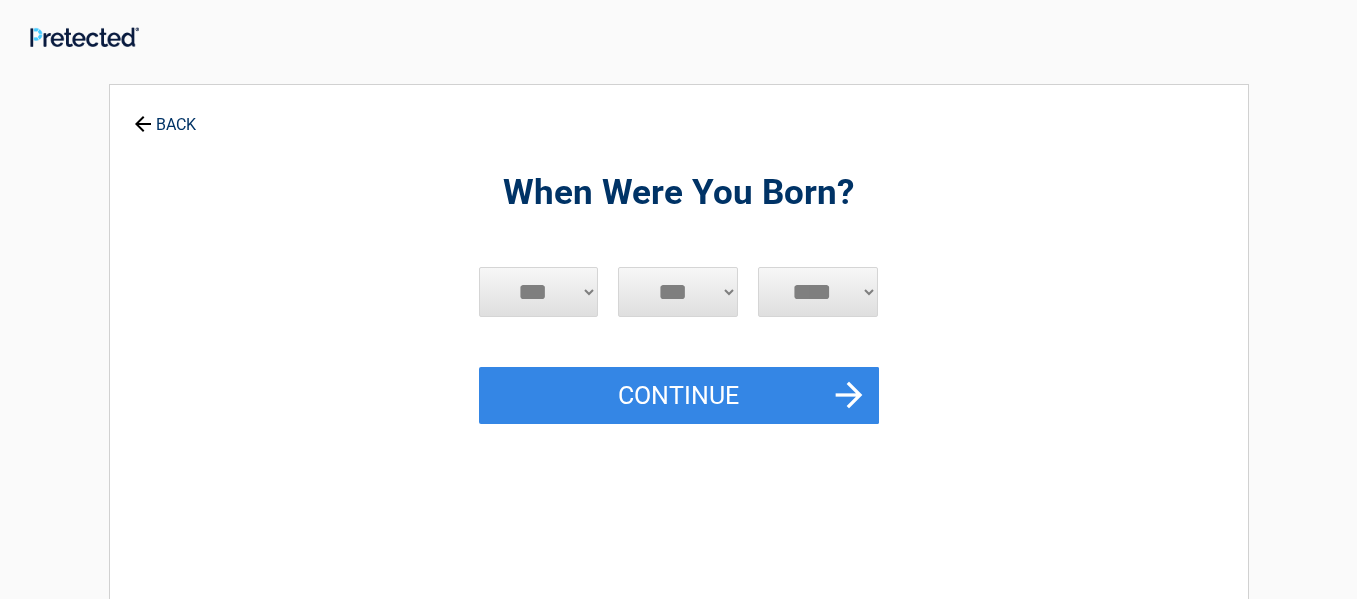 click on "*****
***
***
***
***
***
***
***
***
***
***
***
***" at bounding box center (539, 292) 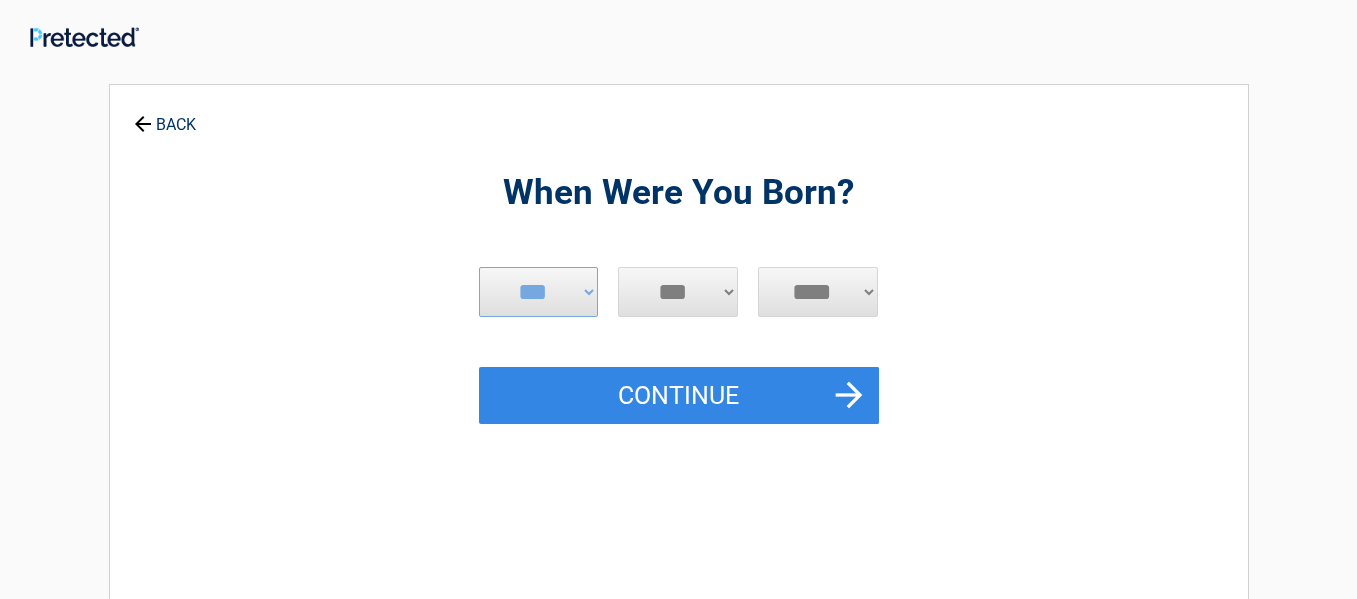 select on "**" 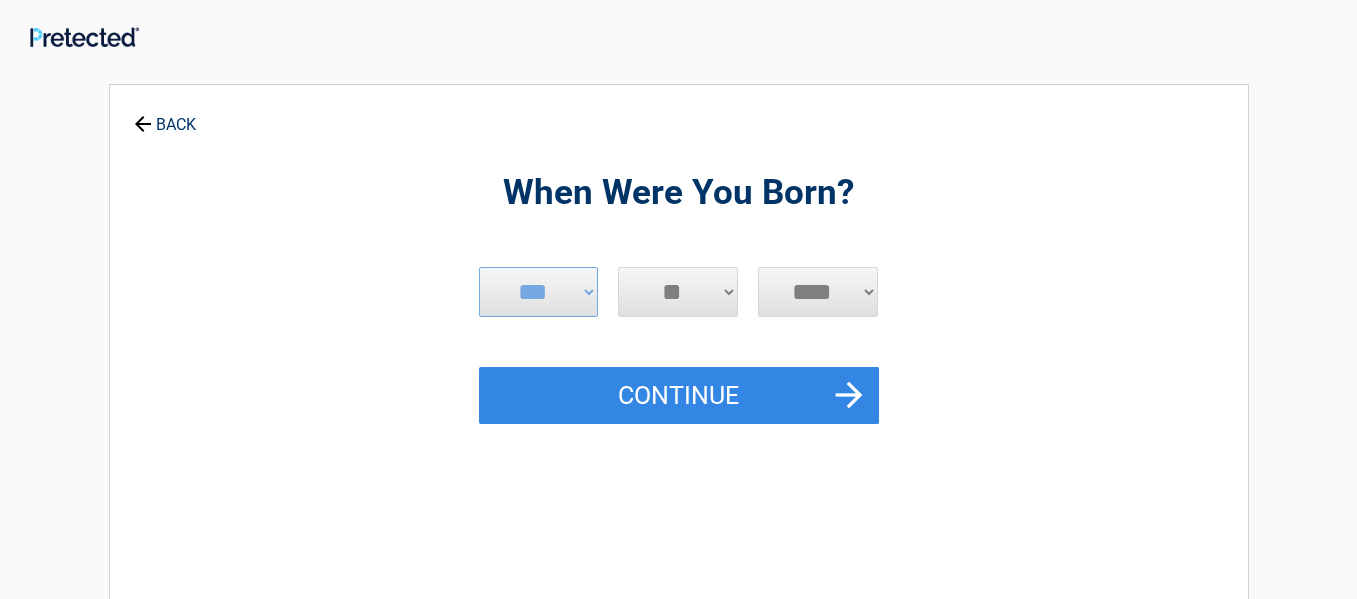 click on "*** * * * * * * * * * ** ** ** ** ** ** ** ** ** ** ** ** ** ** ** ** ** ** ** ** ** **" at bounding box center (678, 292) 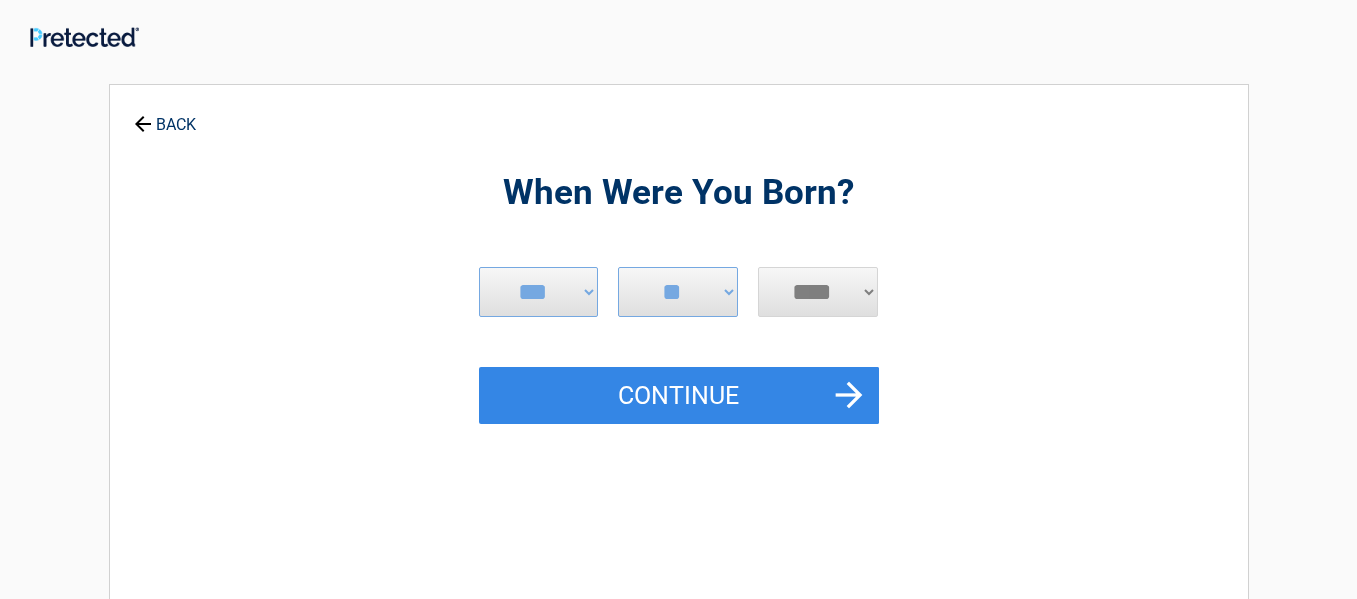click on "*** * * * * * * * * * ** ** ** ** ** ** ** ** ** ** ** ** ** ** ** ** ** ** ** ** ** **" at bounding box center (678, 292) 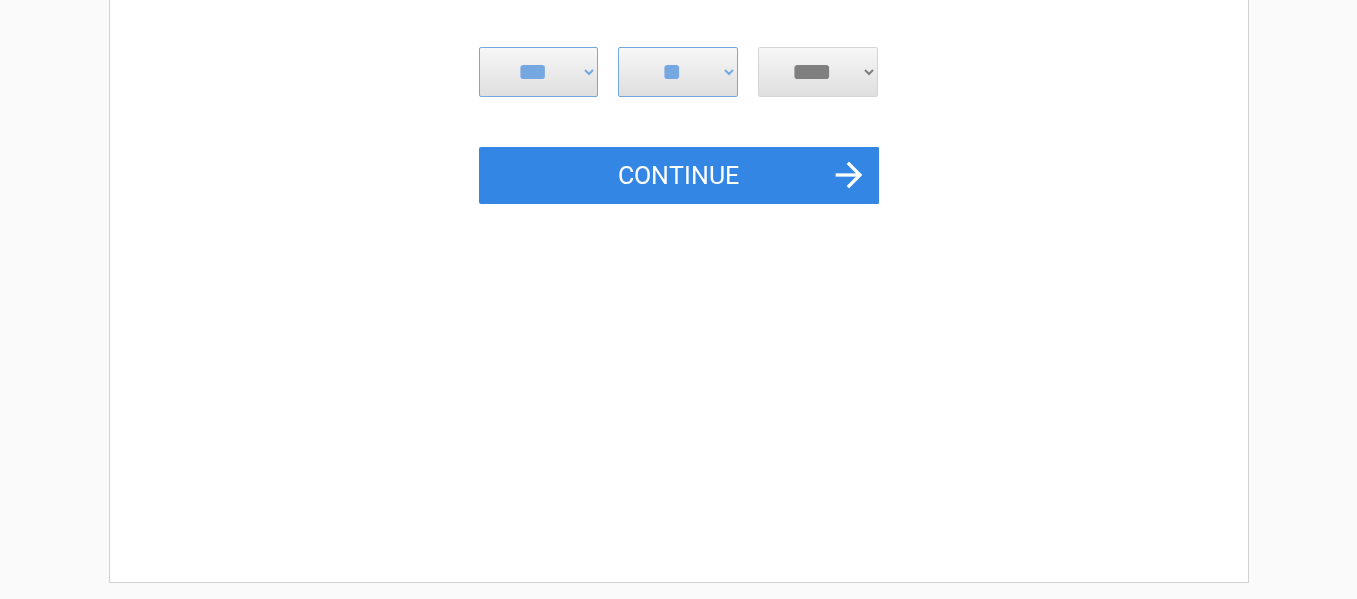 scroll, scrollTop: 221, scrollLeft: 0, axis: vertical 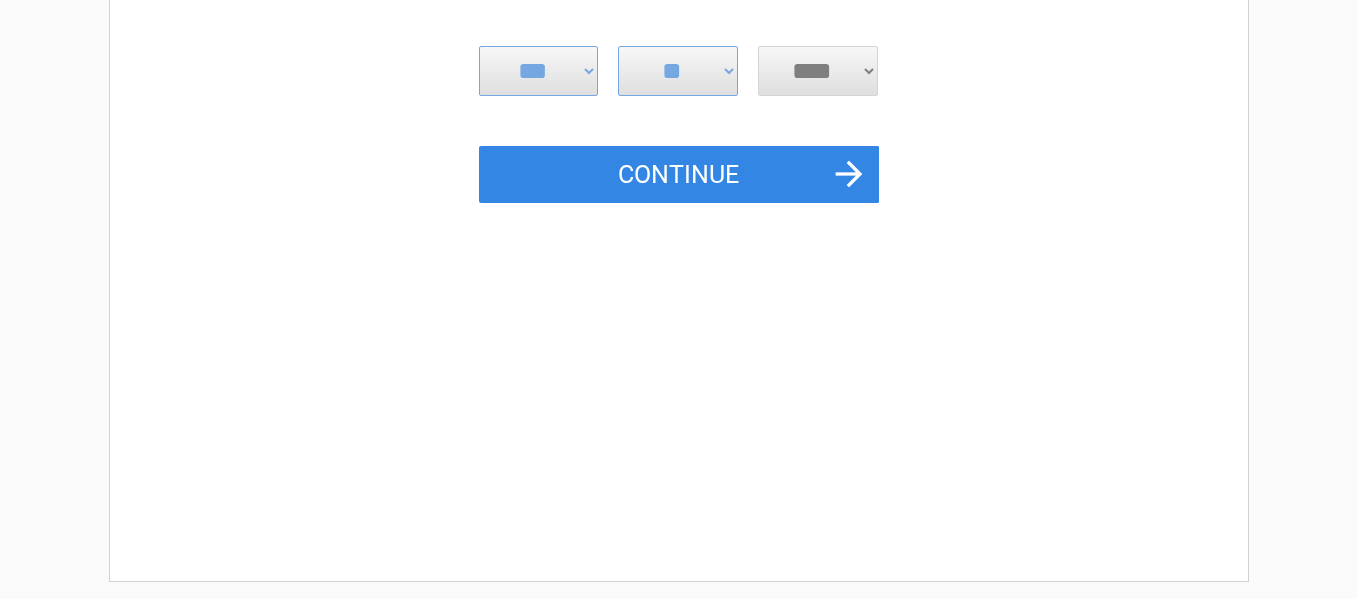 click on "****
****
****
****
****
****
****
****
****
****
****
****
****
****
****
****
****
****
****
****
****
****
****
****
****
****
****
****
****
****
****
****
****
****
****
****
****
****
****
****
****
****
****
****
****
****
****
****
****
****
****
****
****
****
****
****
****
****
****
****
****
****
****
****" at bounding box center (818, 71) 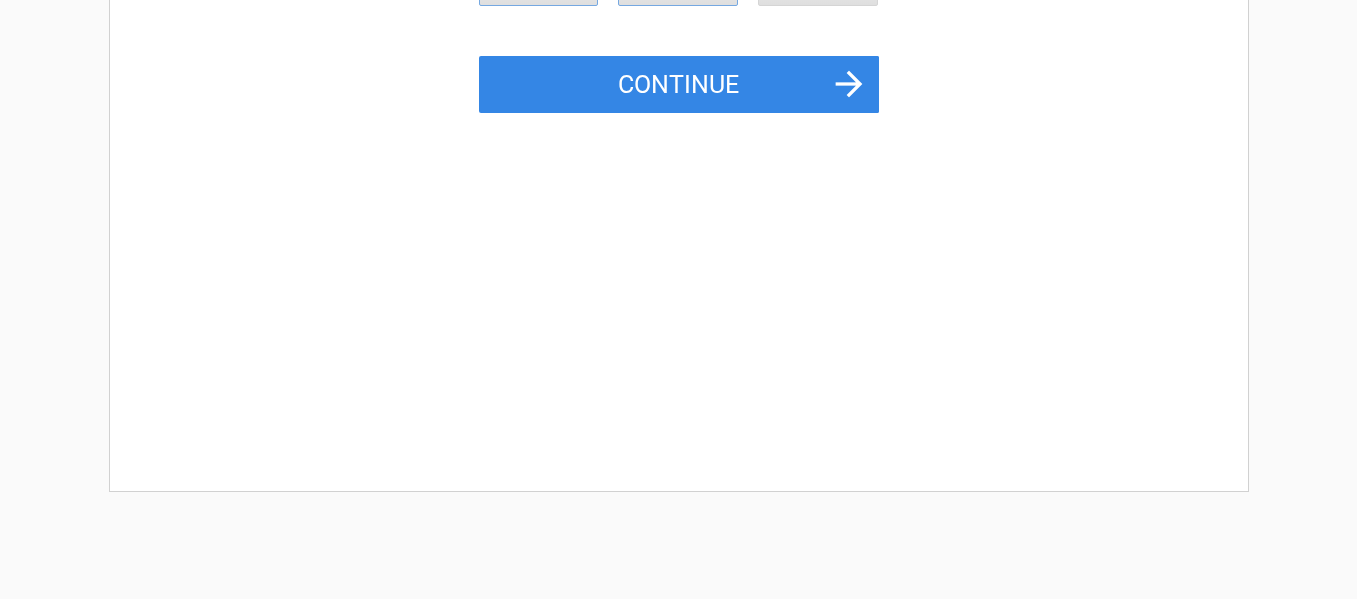 scroll, scrollTop: 304, scrollLeft: 0, axis: vertical 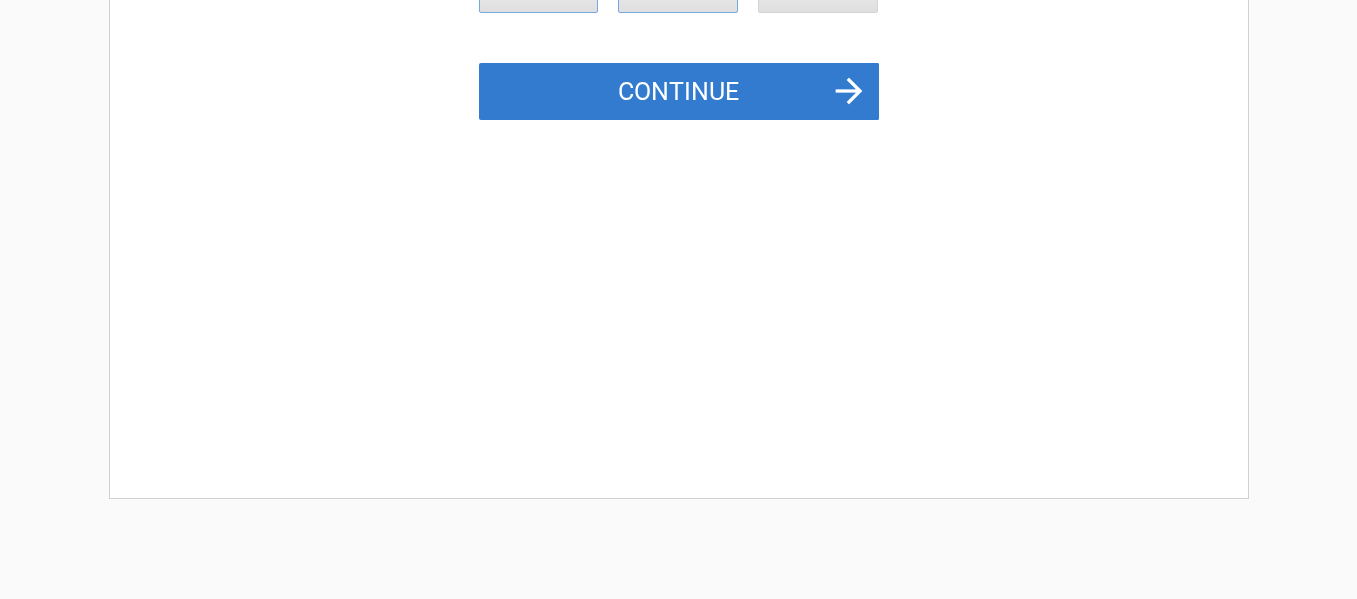 click on "Continue" at bounding box center [679, 92] 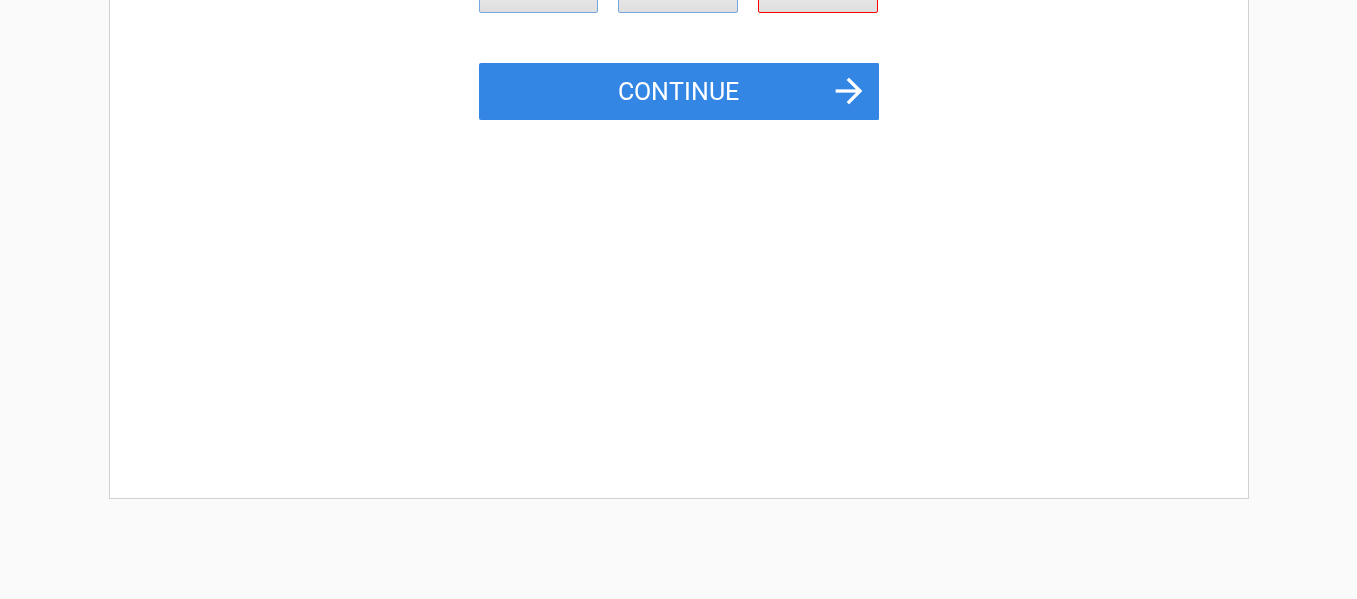 scroll, scrollTop: 267, scrollLeft: 0, axis: vertical 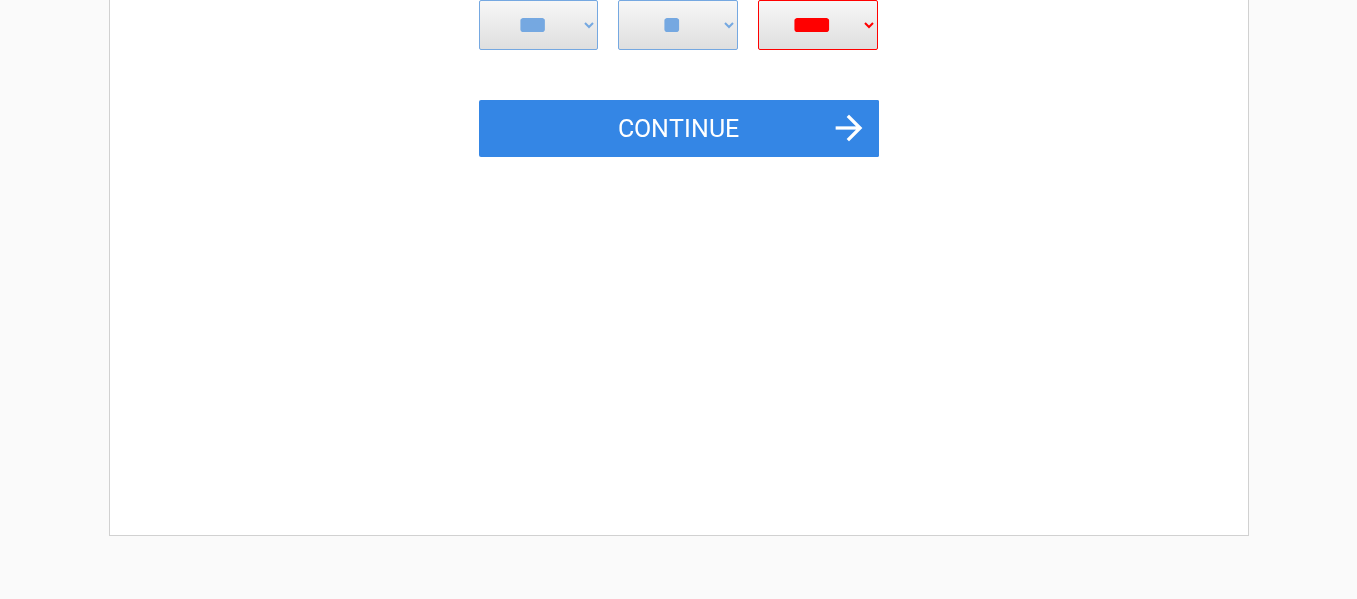 click on "****
****
****
****
****
****
****
****
****
****
****
****
****
****
****
****
****
****
****
****
****
****
****
****
****
****
****
****
****
****
****
****
****
****
****
****
****
****
****
****
****
****
****
****
****
****
****
****
****
****
****
****
****
****
****
****
****
****
****
****
****
****
****
****" at bounding box center (818, 25) 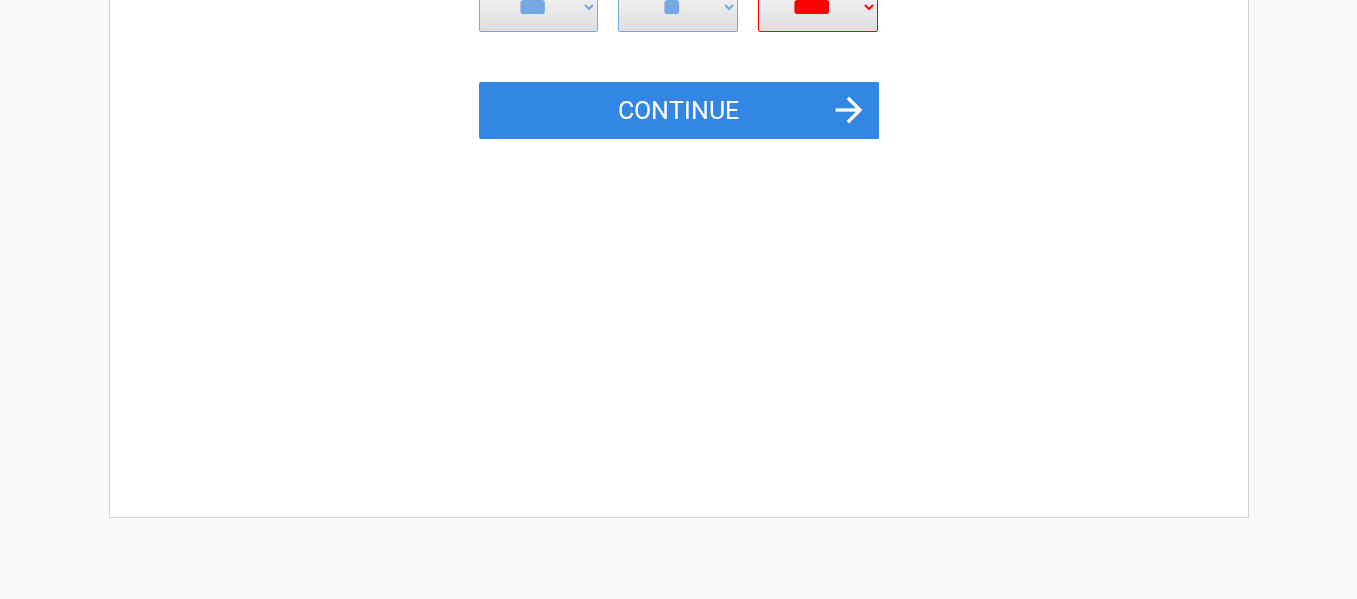scroll, scrollTop: 287, scrollLeft: 0, axis: vertical 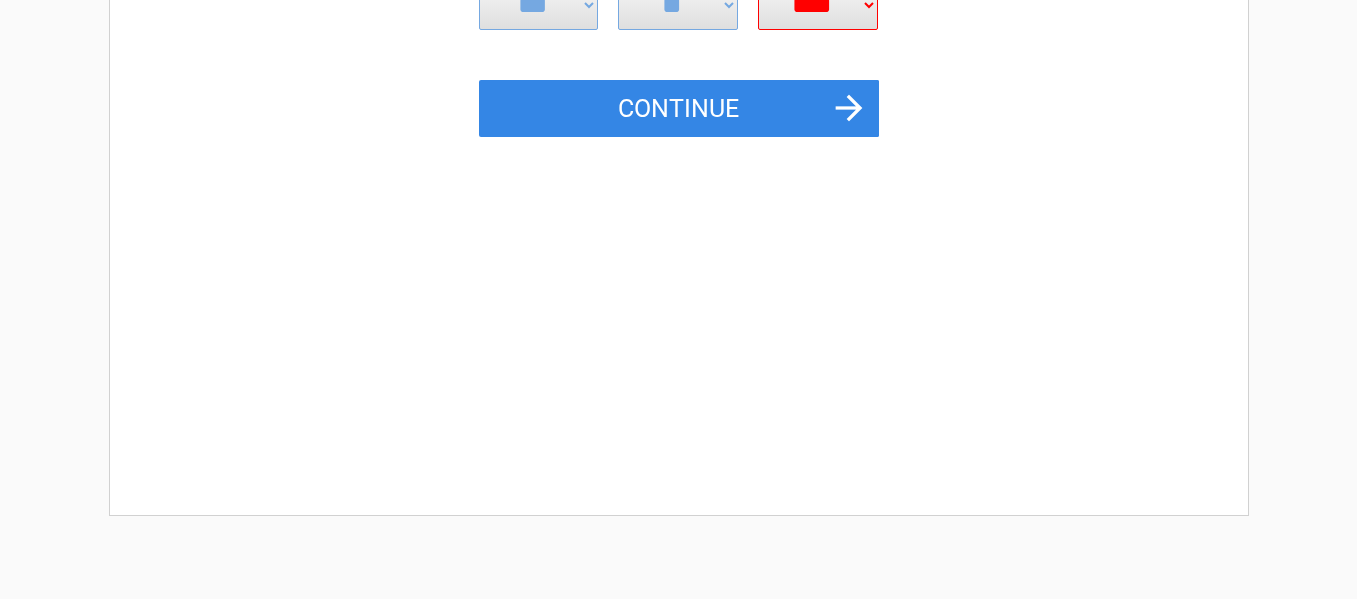 click on "****
****
****
****
****
****
****
****
****
****
****
****
****
****
****
****
****
****
****
****
****
****
****
****
****
****
****
****
****
****
****
****
****
****
****
****
****
****
****
****
****
****
****
****
****
****
****
****
****
****
****
****
****
****
****
****
****
****
****
****
****
****
****
****" at bounding box center (818, 5) 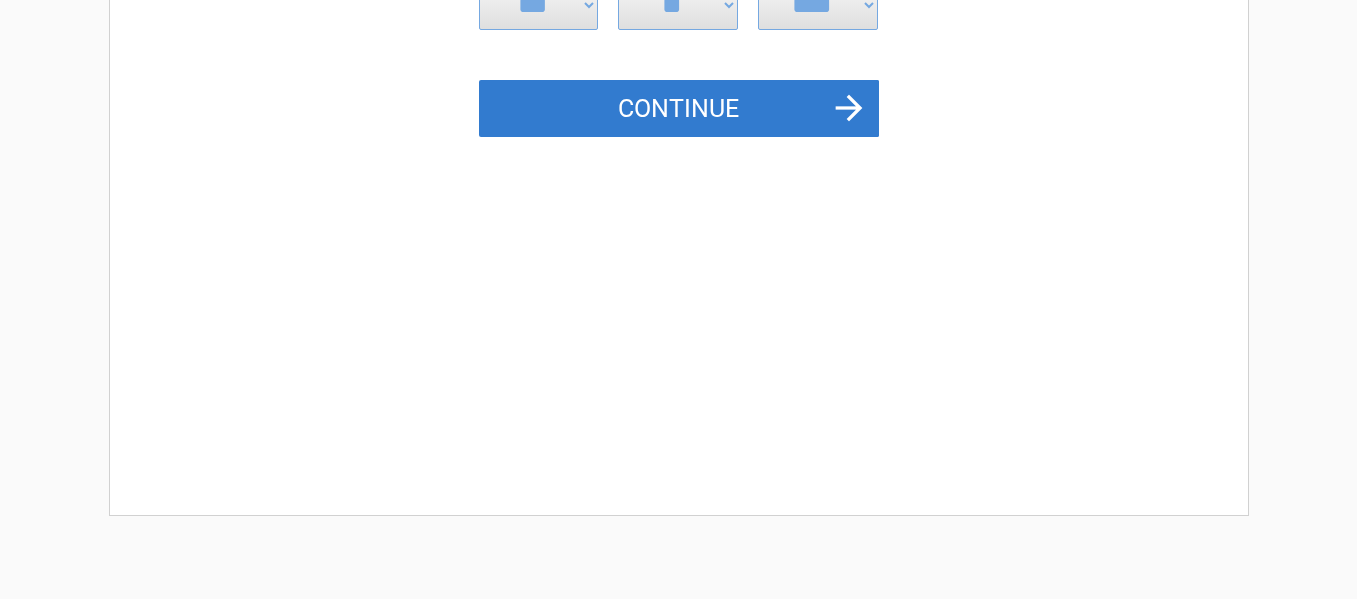 drag, startPoint x: 699, startPoint y: 94, endPoint x: 688, endPoint y: 95, distance: 11.045361 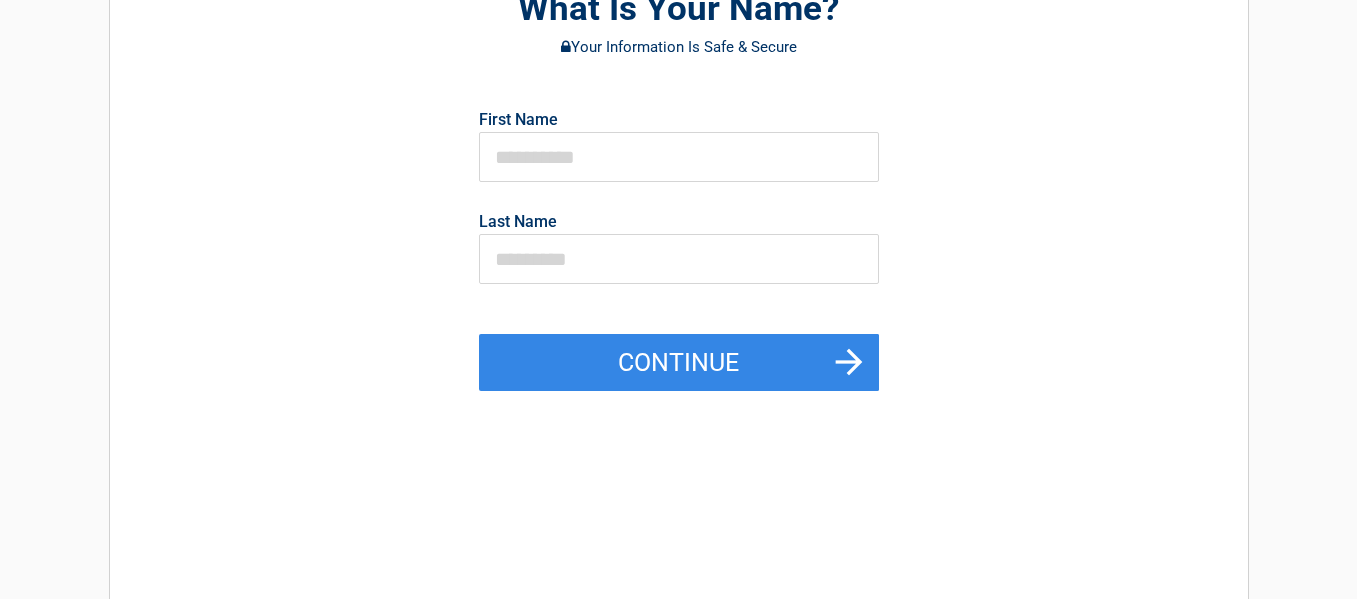 scroll, scrollTop: 0, scrollLeft: 0, axis: both 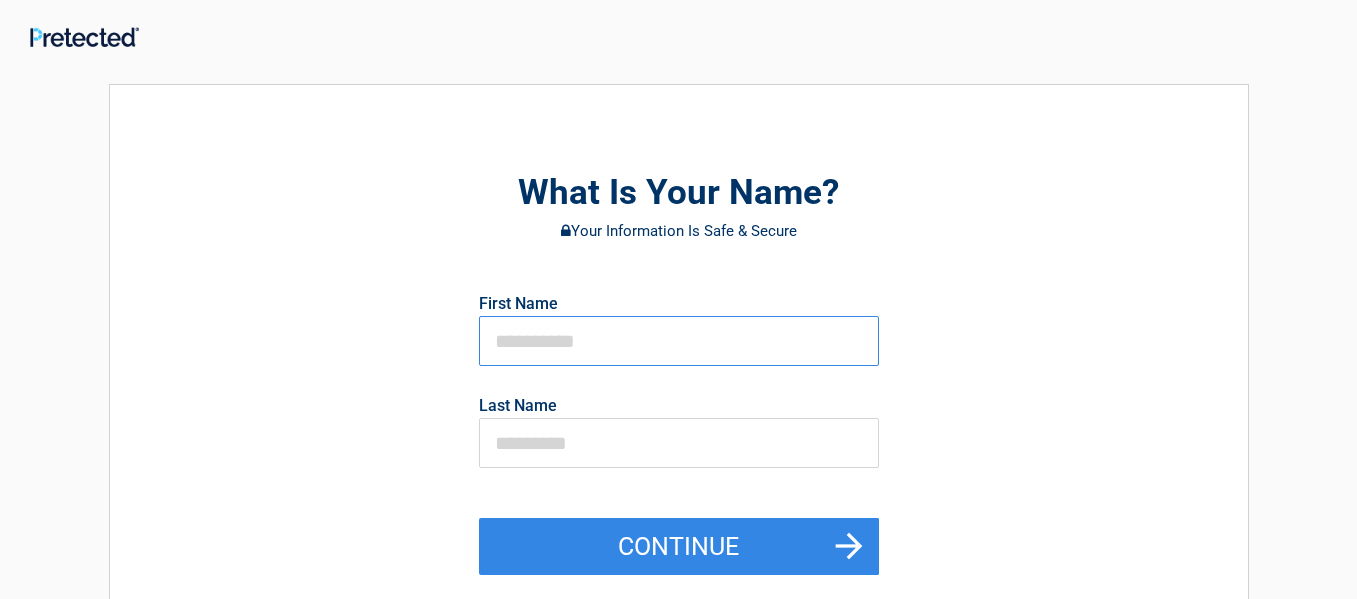 click at bounding box center [679, 341] 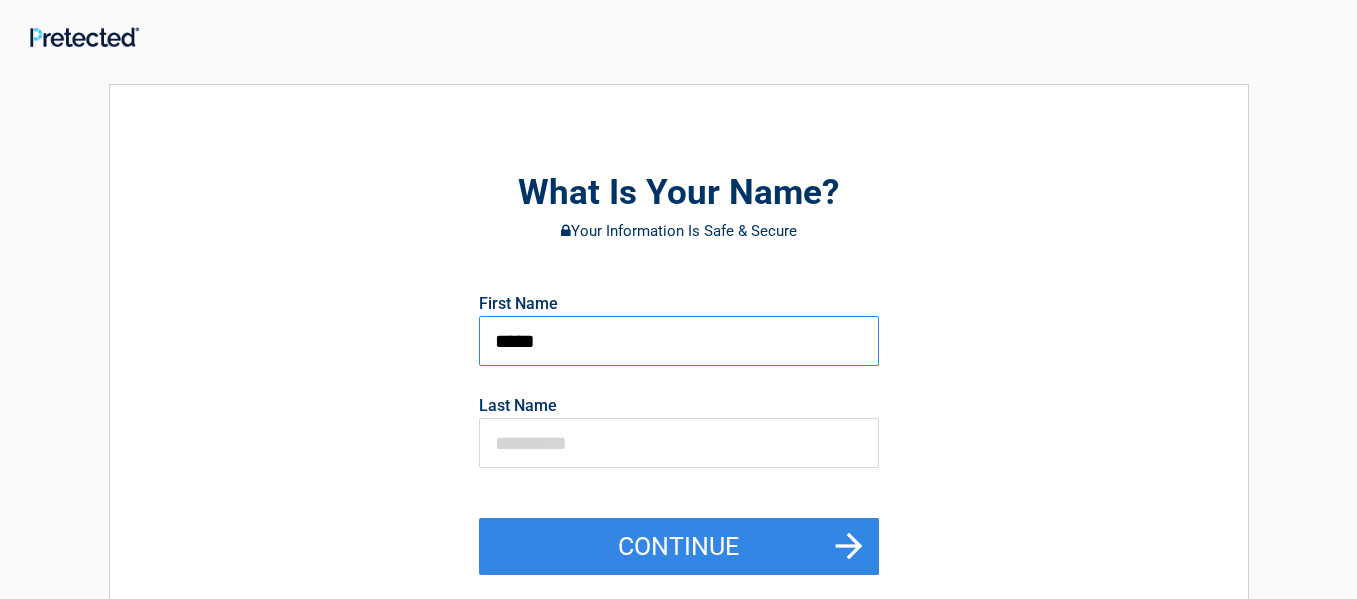 type on "*****" 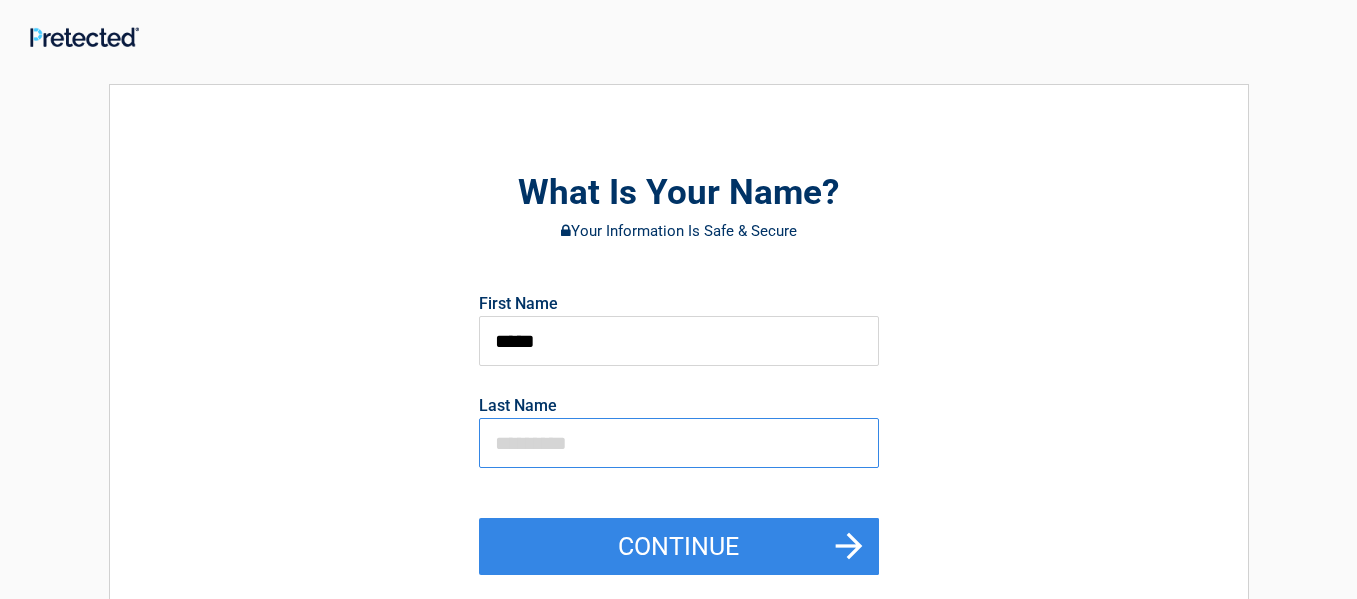 click at bounding box center (679, 443) 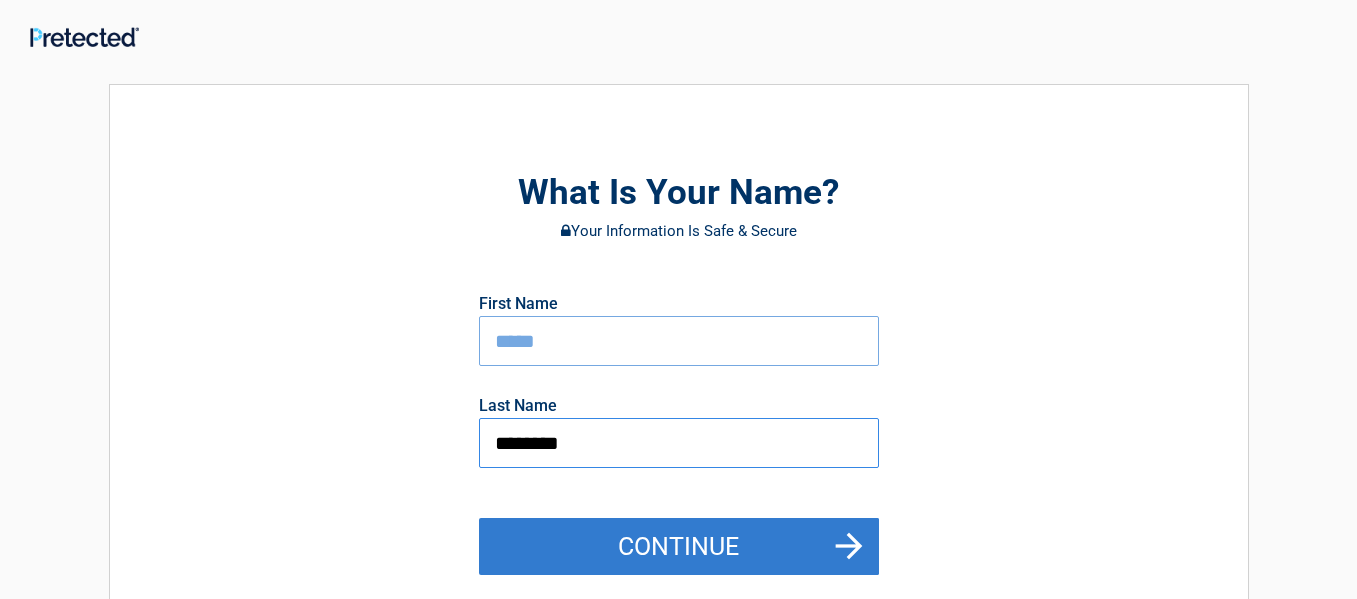 type on "********" 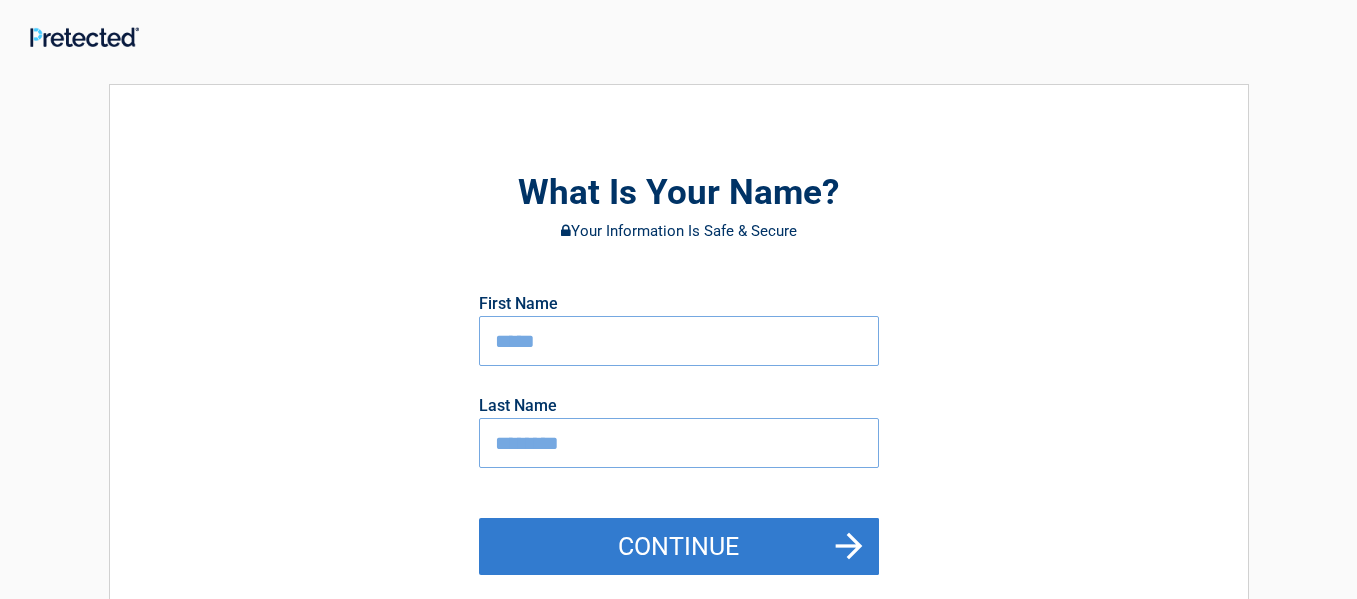 click on "Continue" at bounding box center [679, 547] 